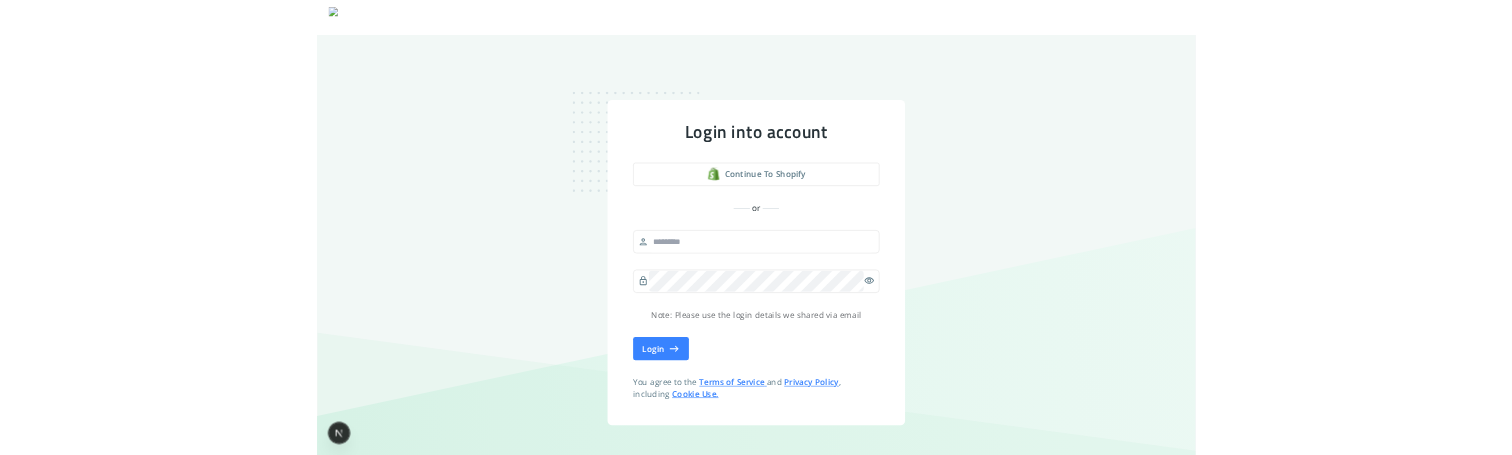 scroll, scrollTop: 0, scrollLeft: 0, axis: both 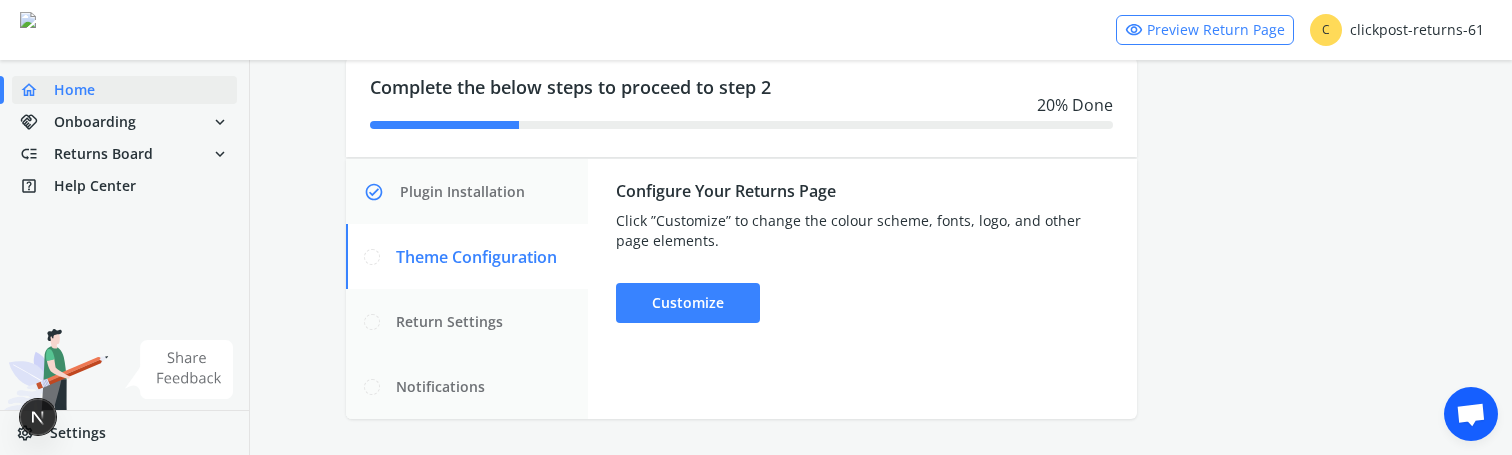 click at bounding box center [1471, 414] 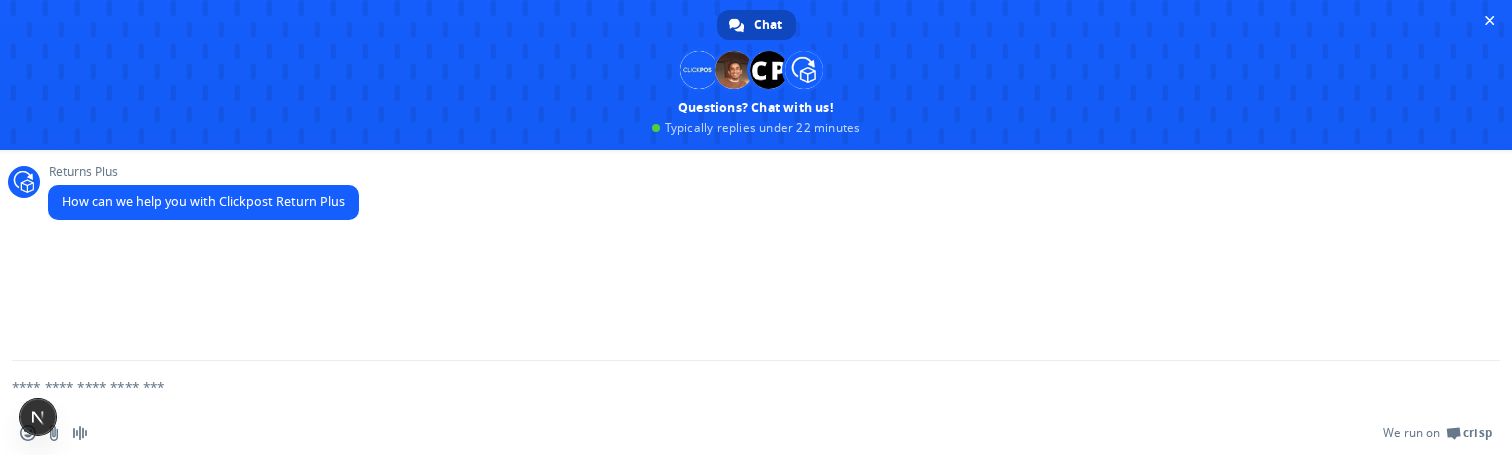 click at bounding box center (756, 386) 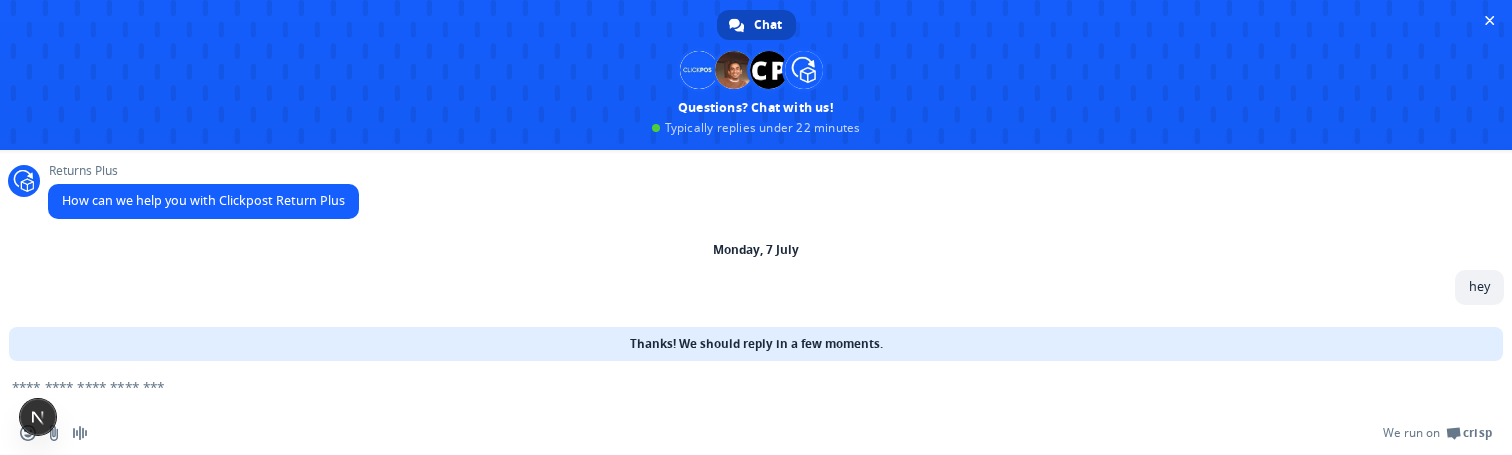 scroll, scrollTop: 2, scrollLeft: 0, axis: vertical 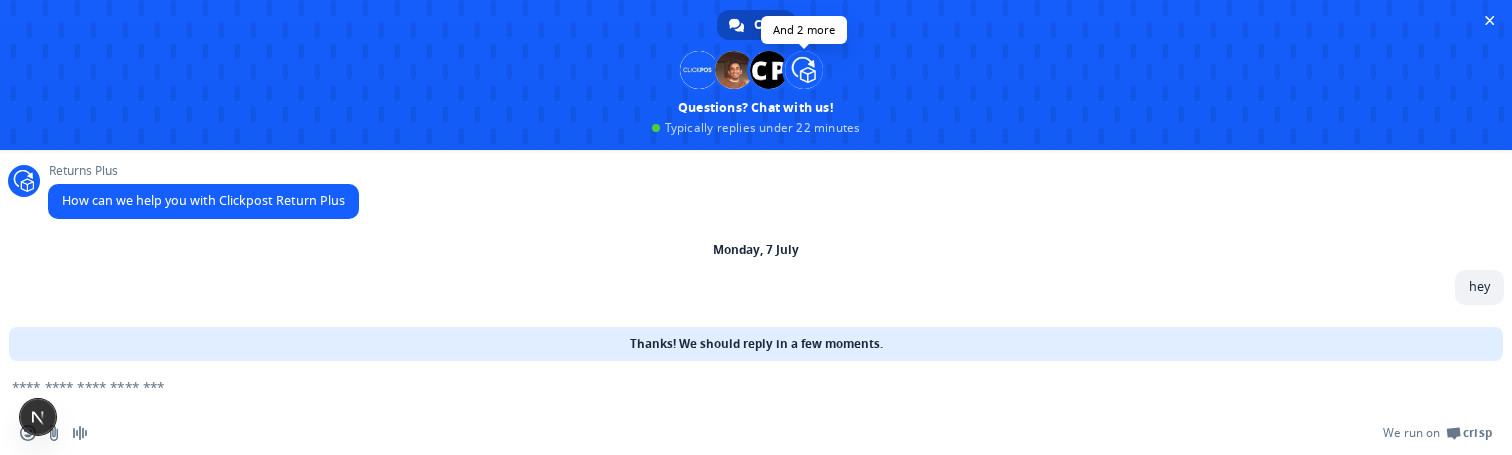 click at bounding box center [699, 70] 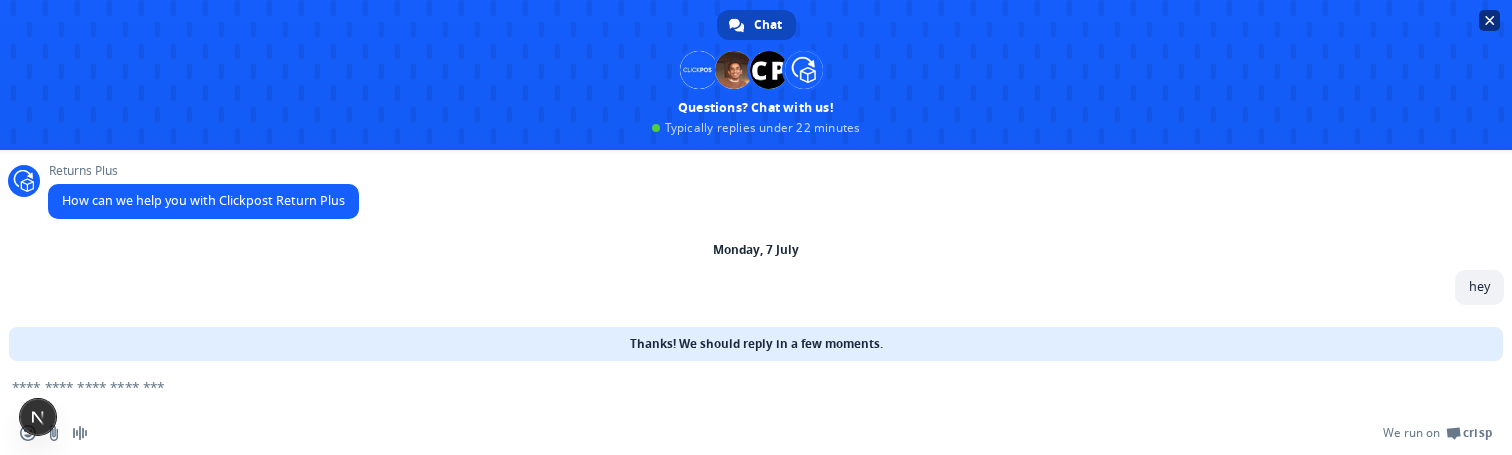 click at bounding box center (1490, 20) 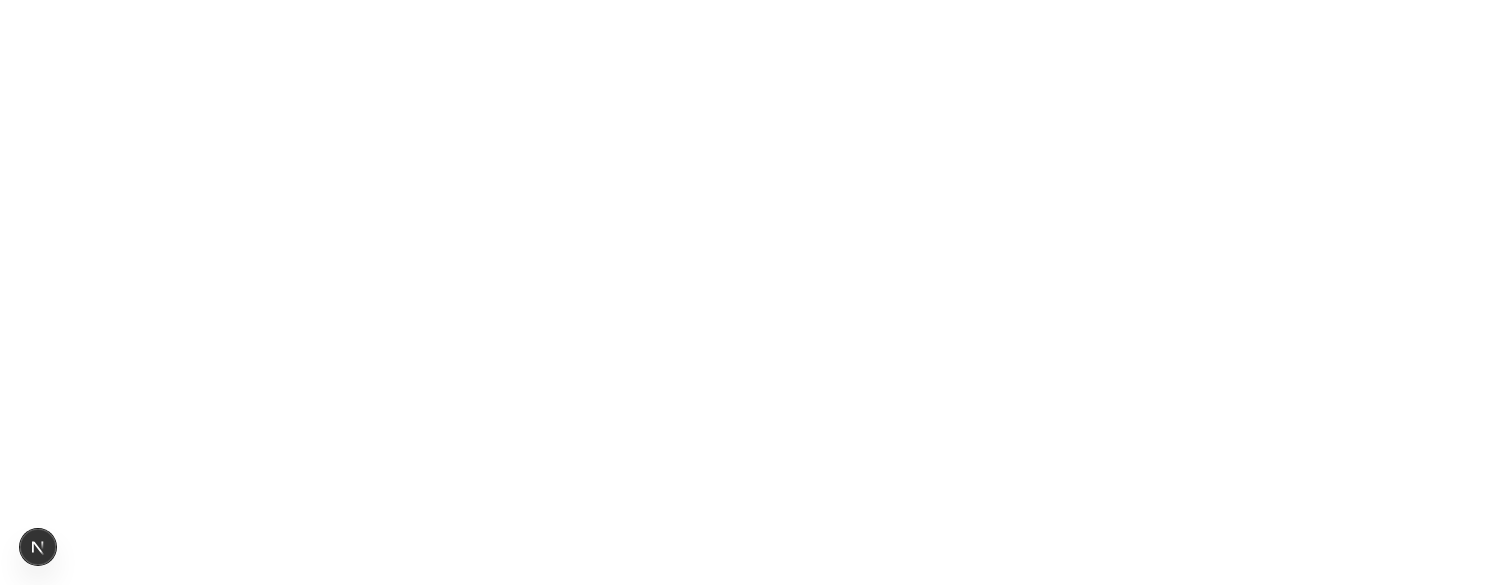 scroll, scrollTop: 0, scrollLeft: 0, axis: both 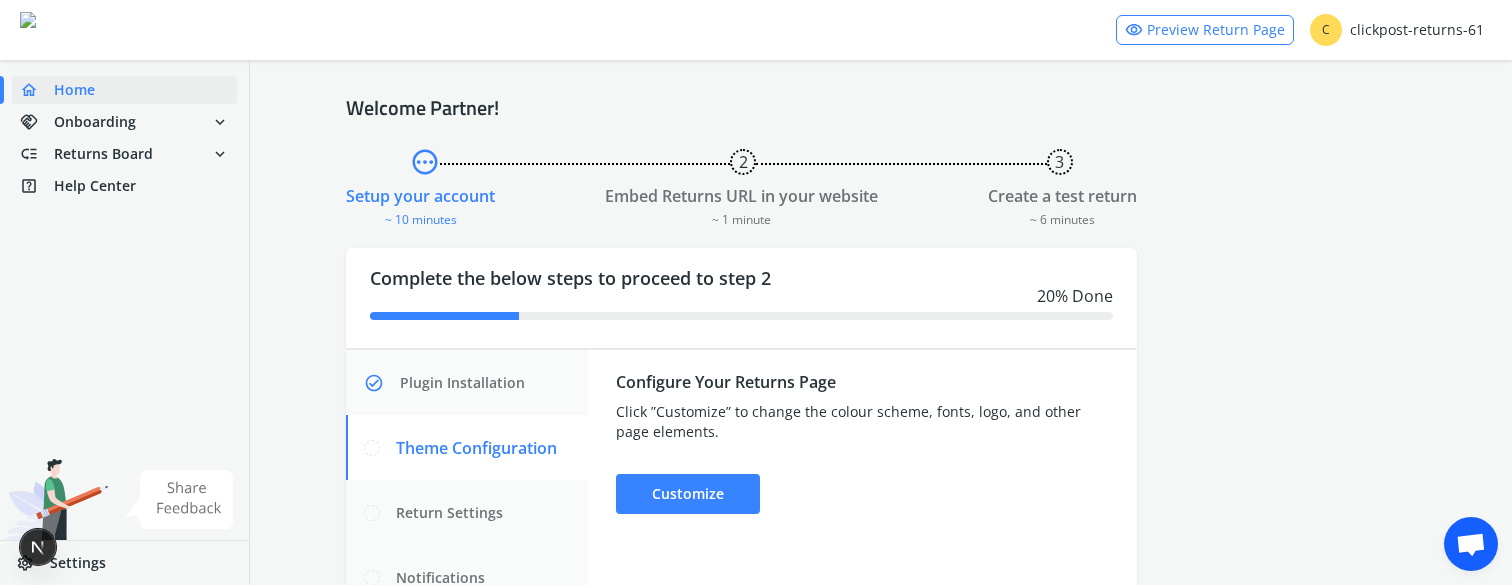 click on "settings Settings" at bounding box center (124, 563) 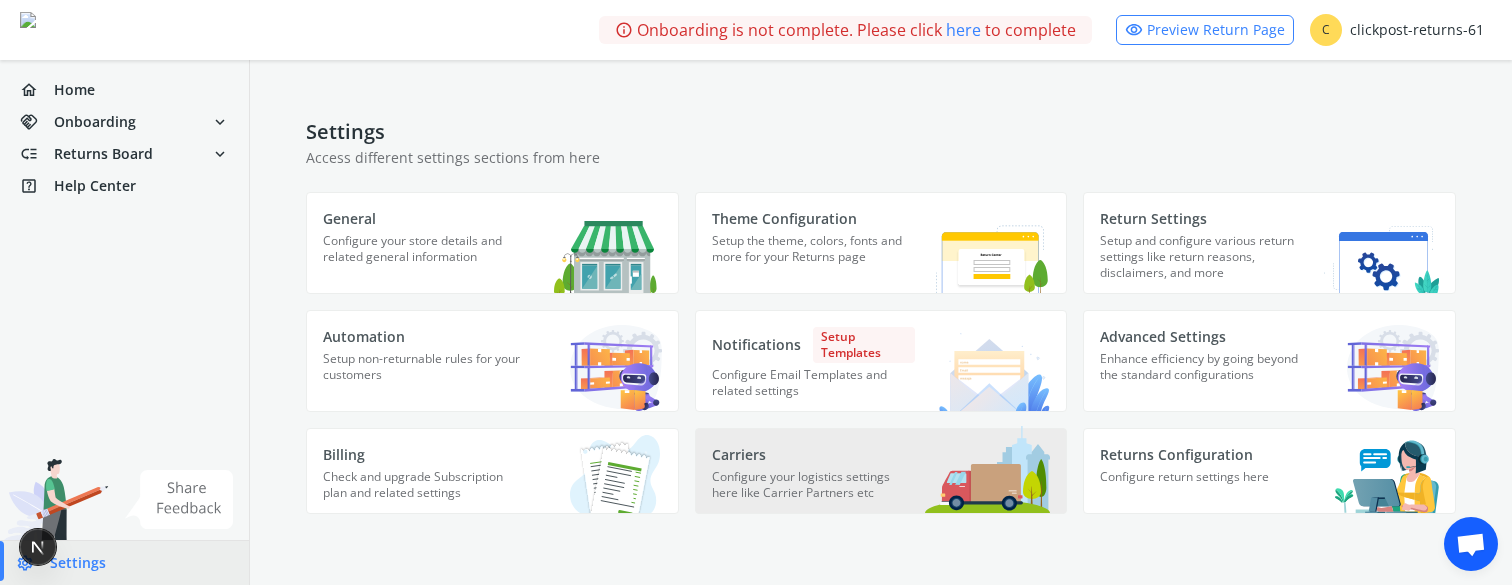 click on "Carriers Configure your logistics settings here like Carrier Partners etc" at bounding box center [424, 251] 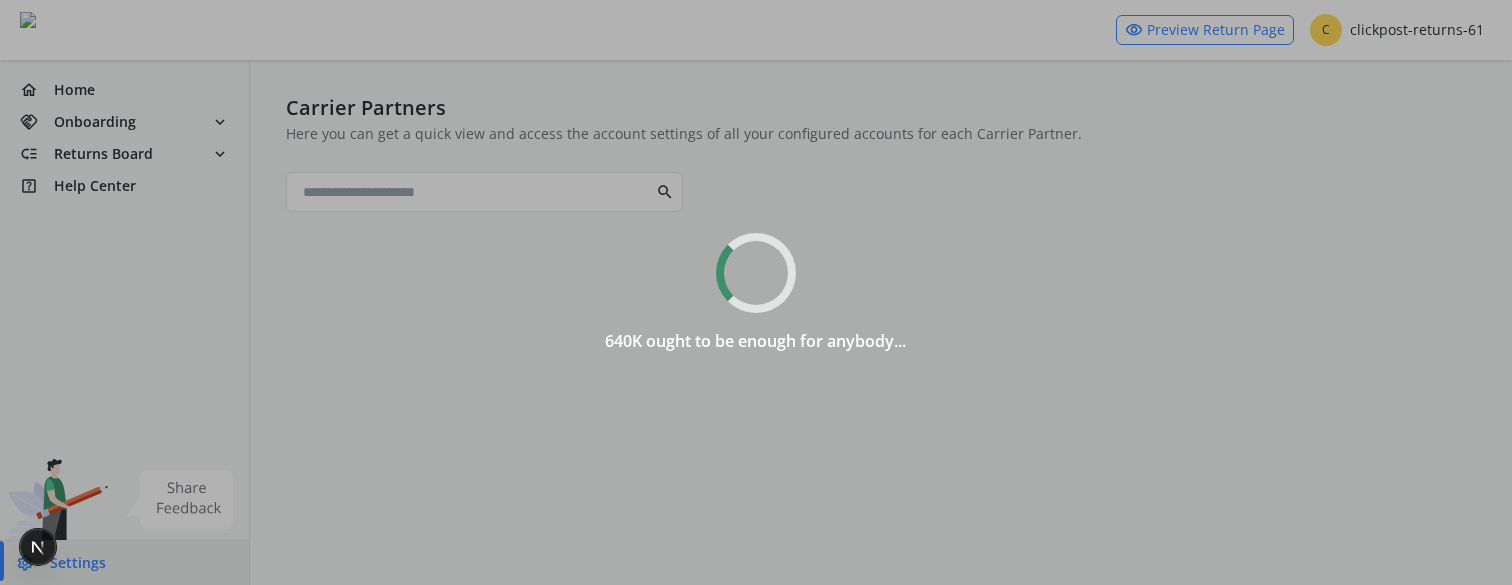 scroll, scrollTop: 0, scrollLeft: 0, axis: both 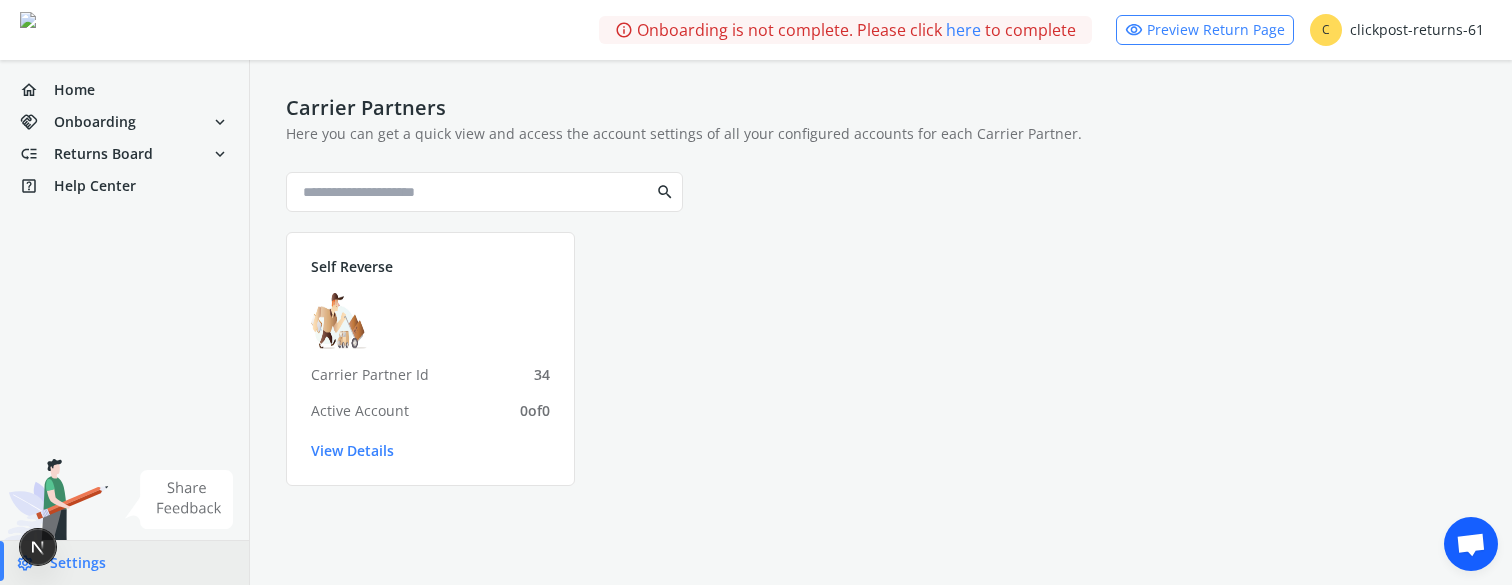 click on "Settings" at bounding box center (78, 563) 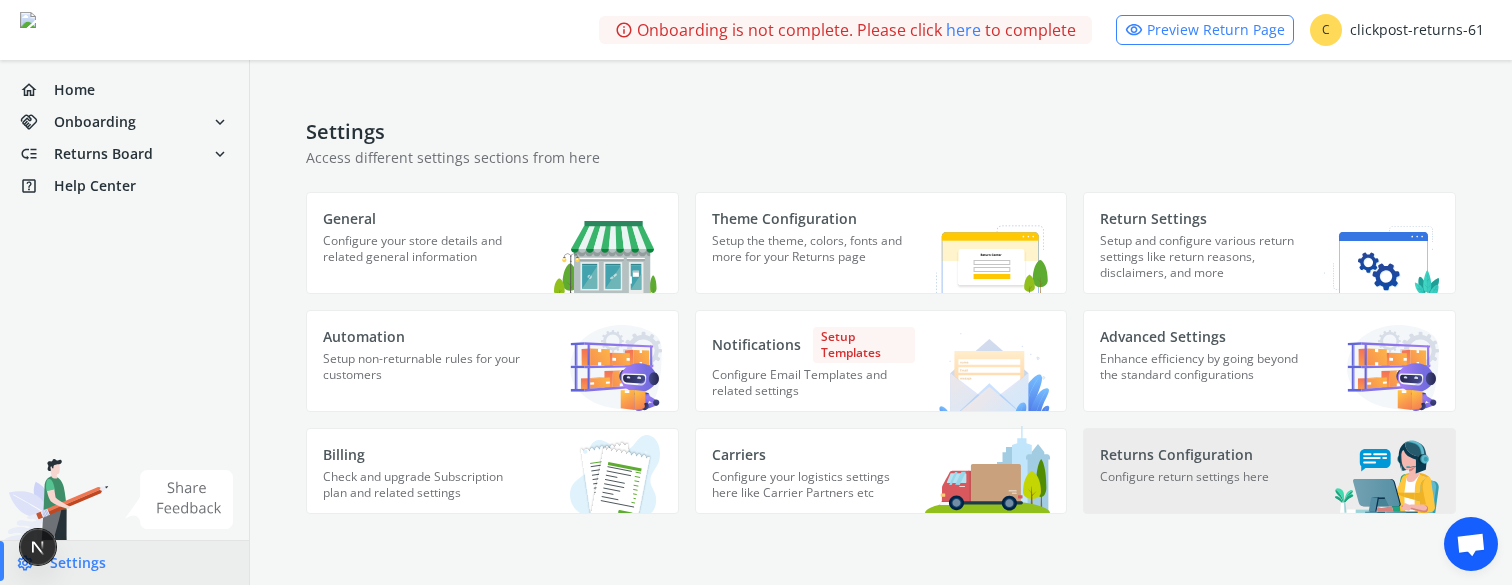 click on "Configure return settings here" at bounding box center (424, 258) 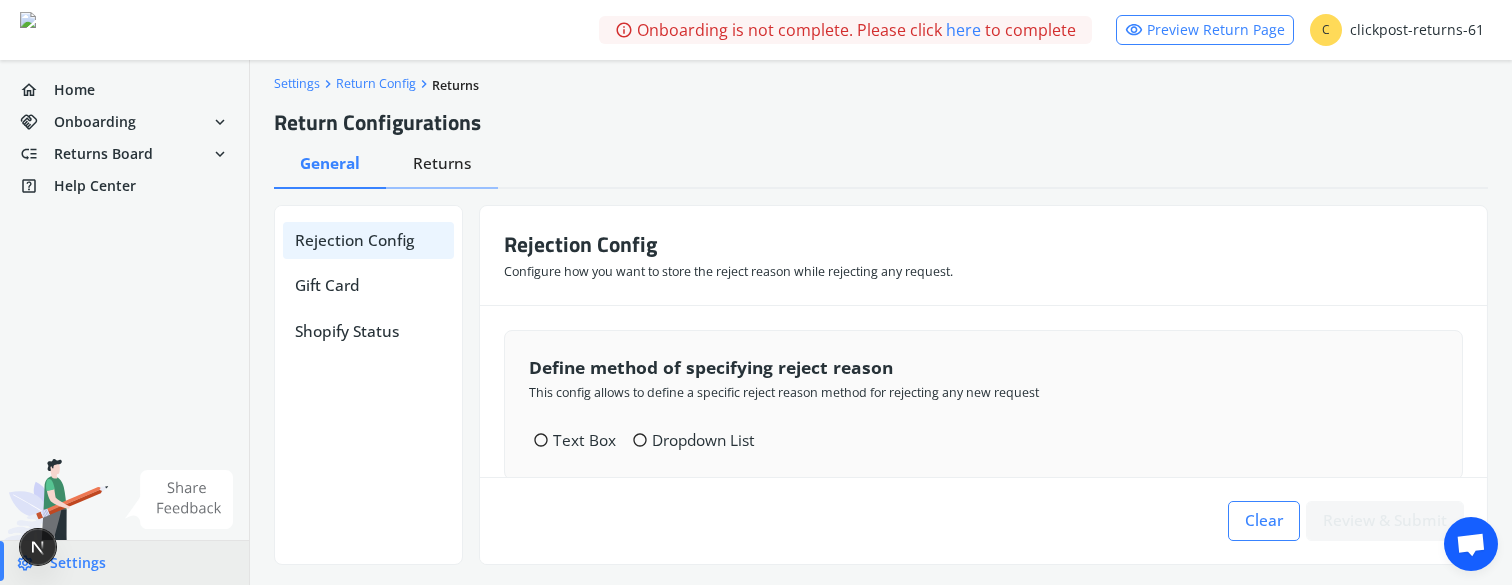 click on "Returns" at bounding box center (330, 163) 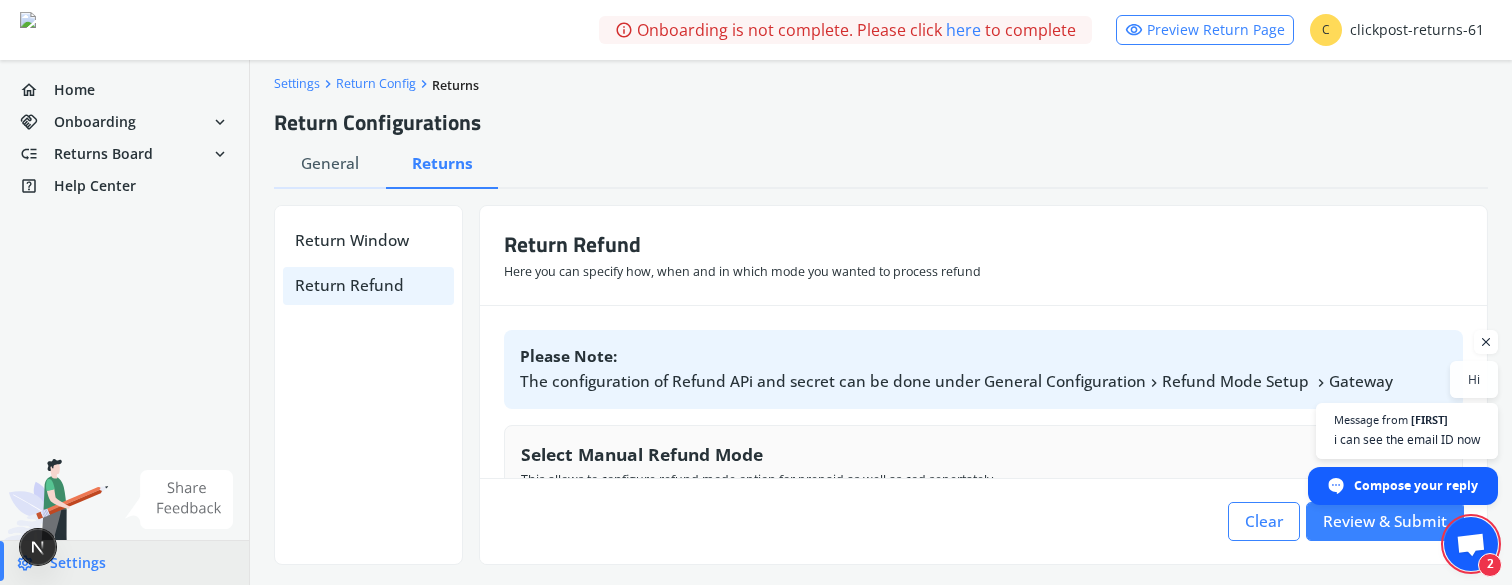 scroll, scrollTop: 0, scrollLeft: 0, axis: both 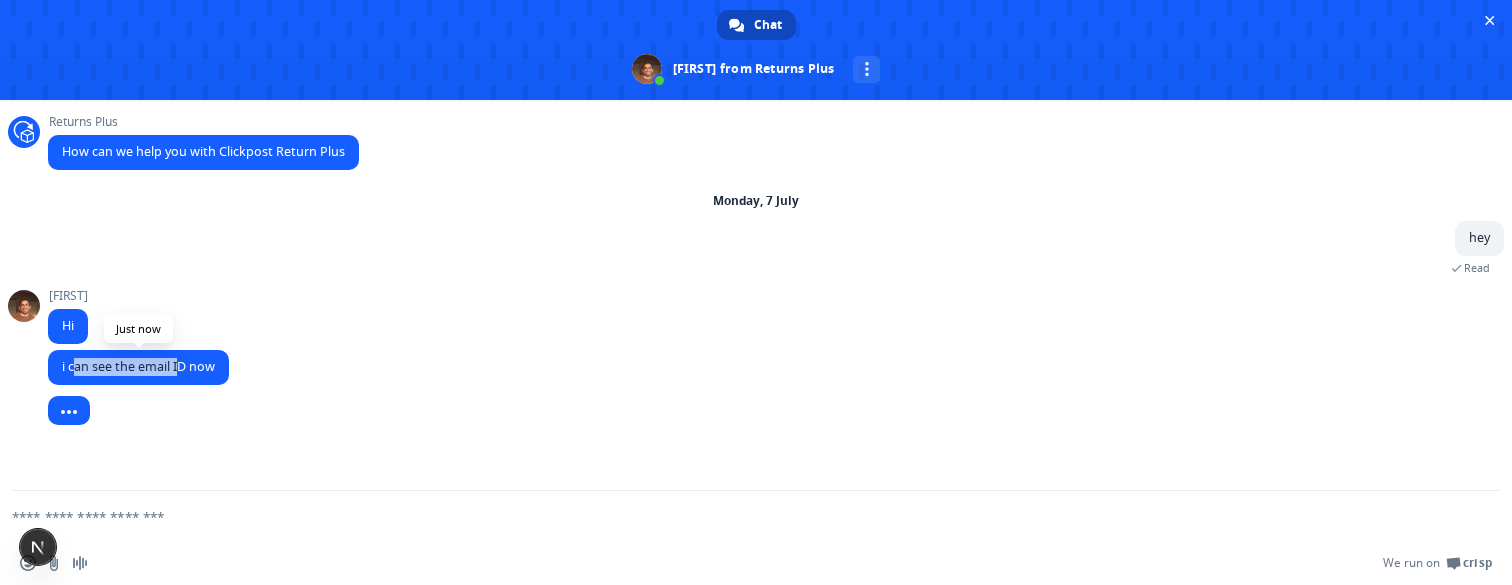 drag, startPoint x: 77, startPoint y: 368, endPoint x: 180, endPoint y: 368, distance: 103 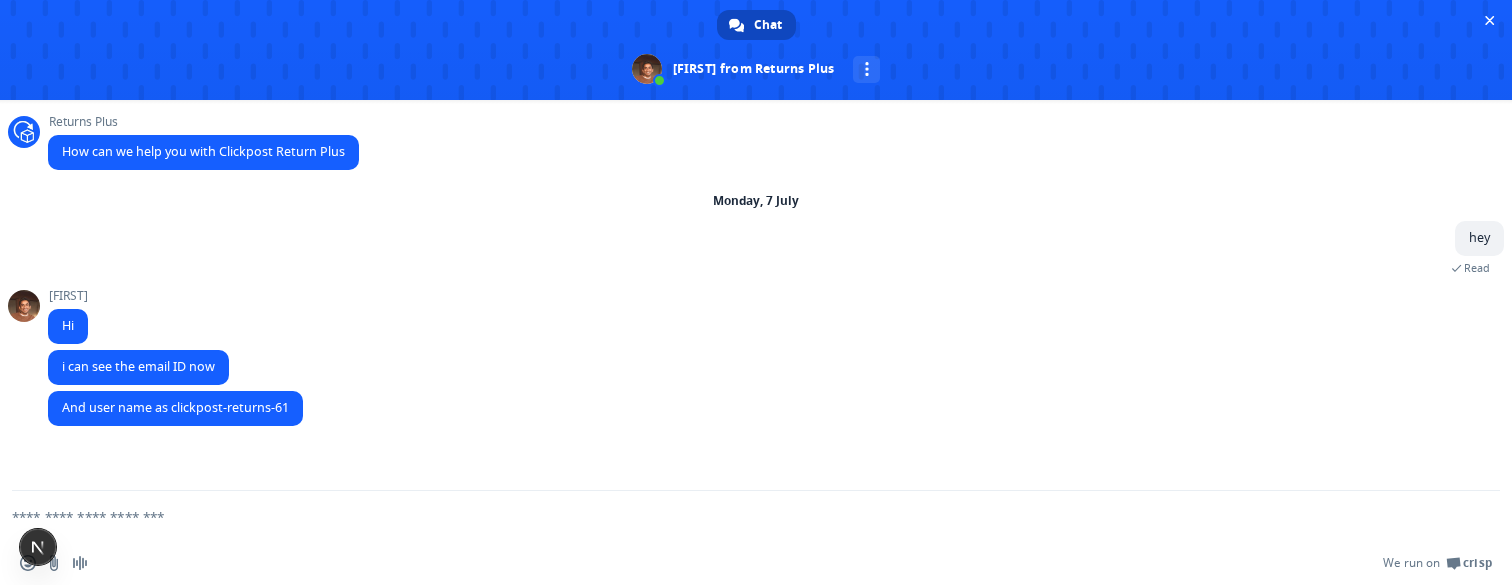 click at bounding box center (732, 516) 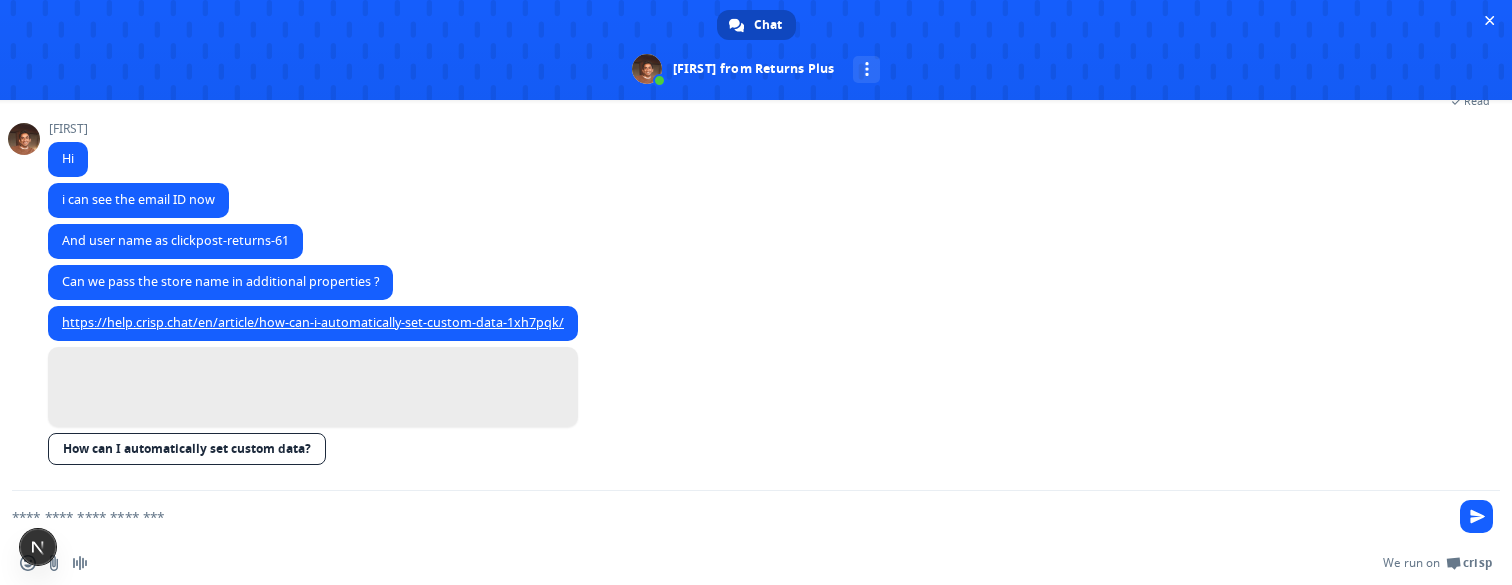 scroll, scrollTop: 243, scrollLeft: 0, axis: vertical 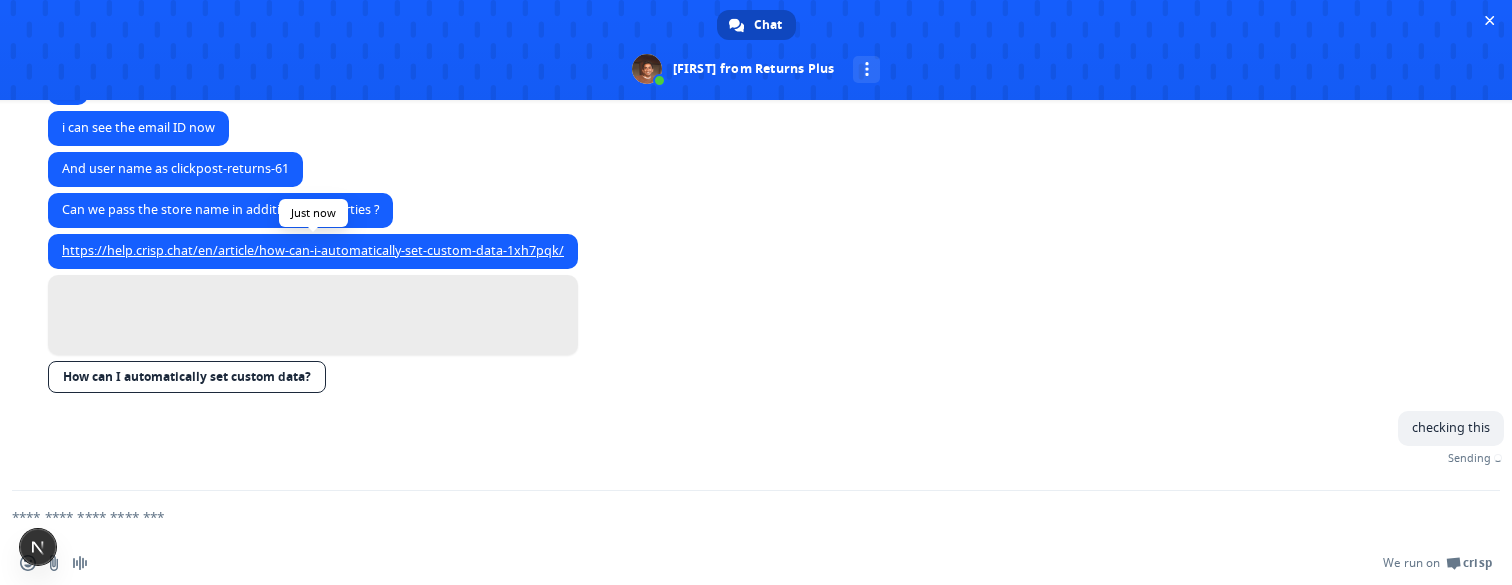 click on "https://help.crisp.chat/en/article/how-can-i-automatically-set-custom-data-1xh7pqk/" at bounding box center [313, 250] 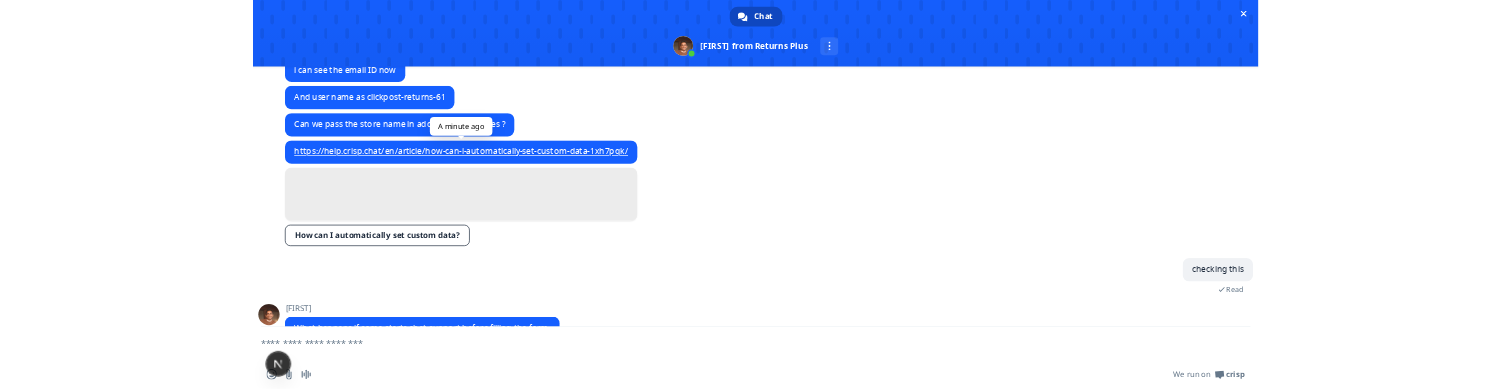 scroll, scrollTop: 289, scrollLeft: 0, axis: vertical 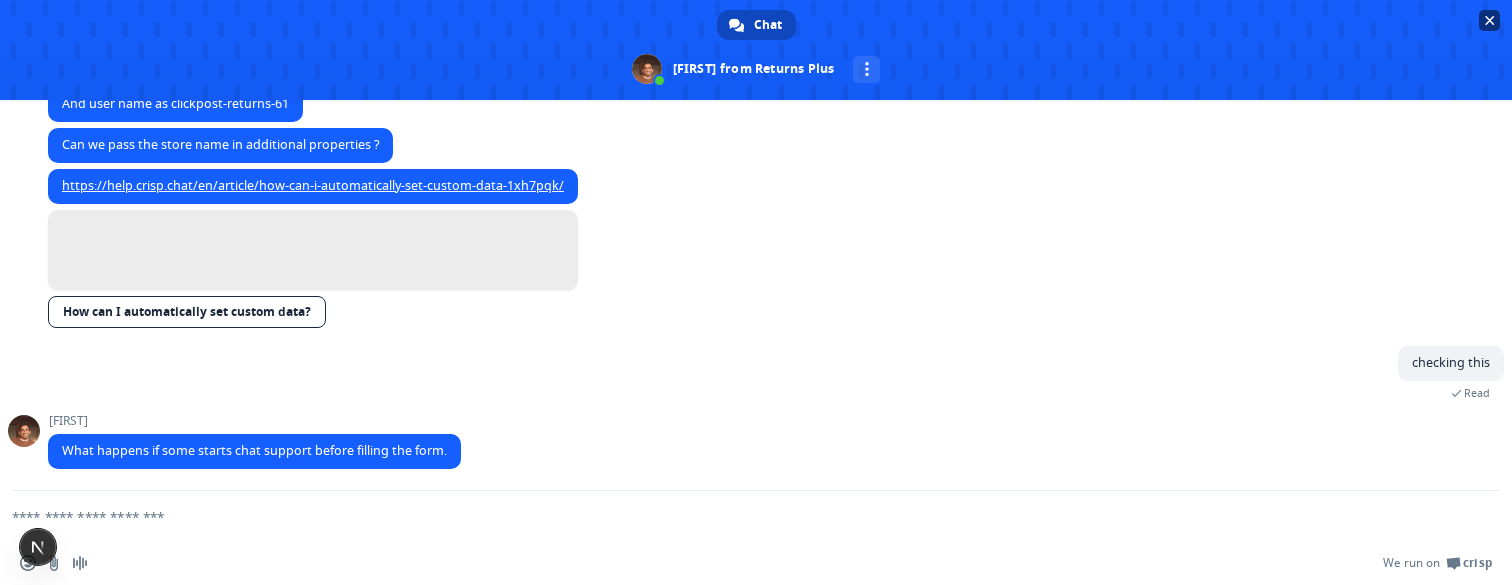 click at bounding box center (1489, 20) 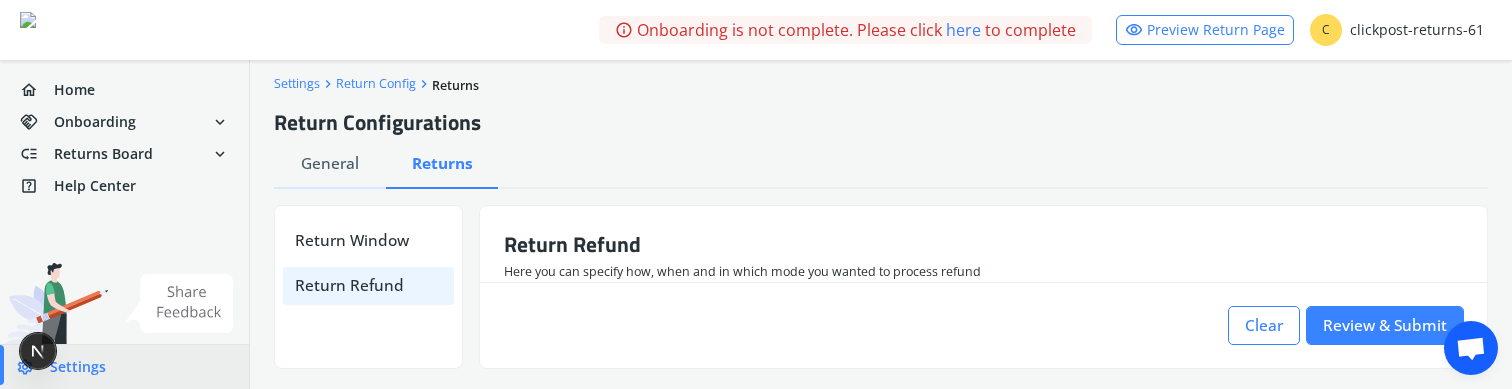 click at bounding box center [1471, 350] 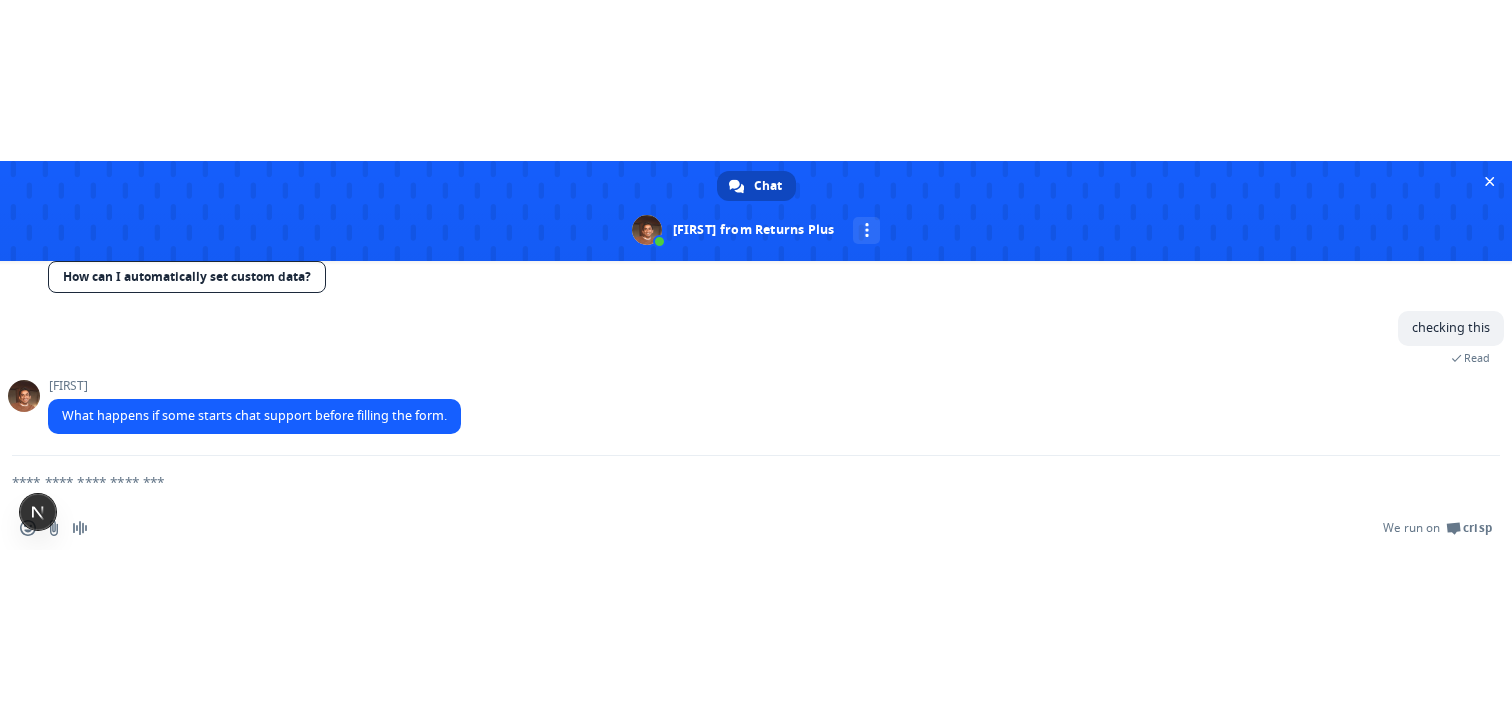 scroll, scrollTop: 527, scrollLeft: 0, axis: vertical 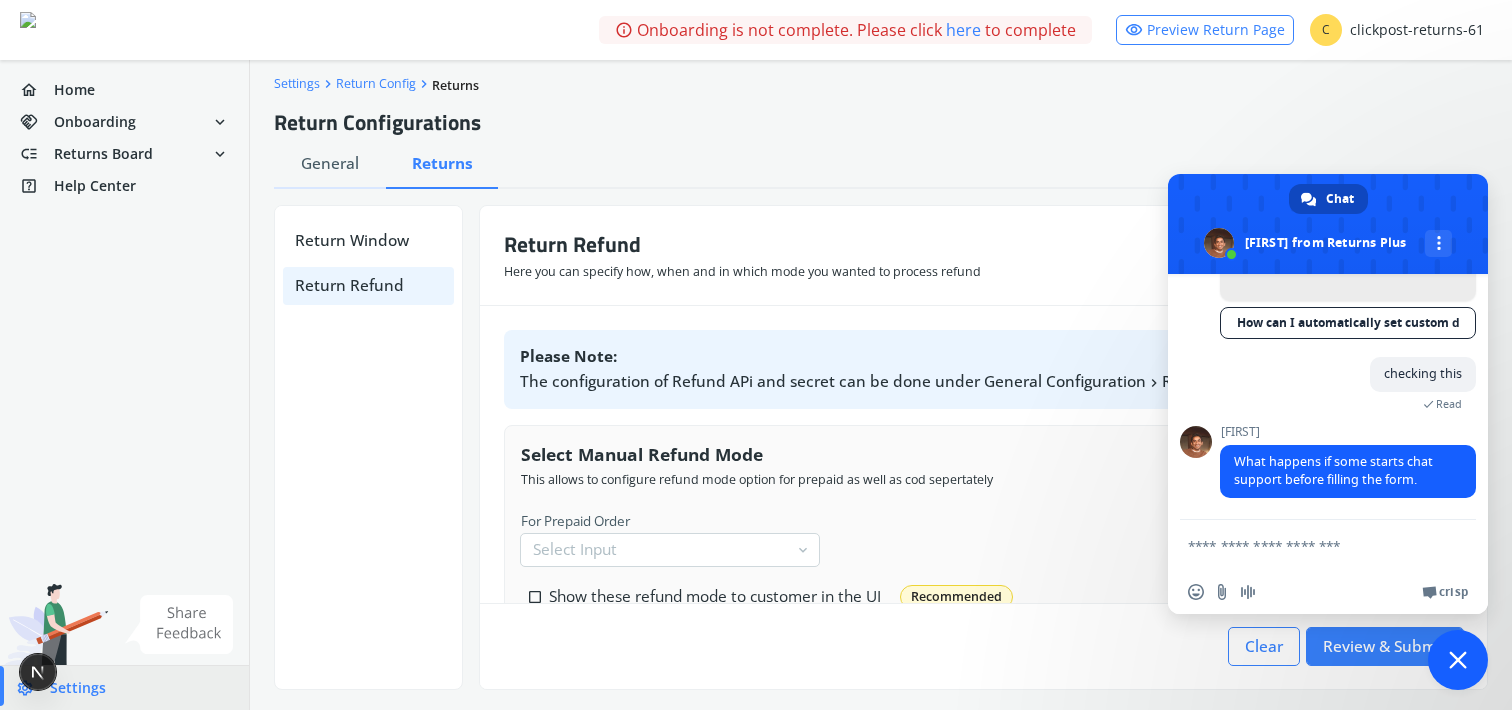click at bounding box center (1308, 545) 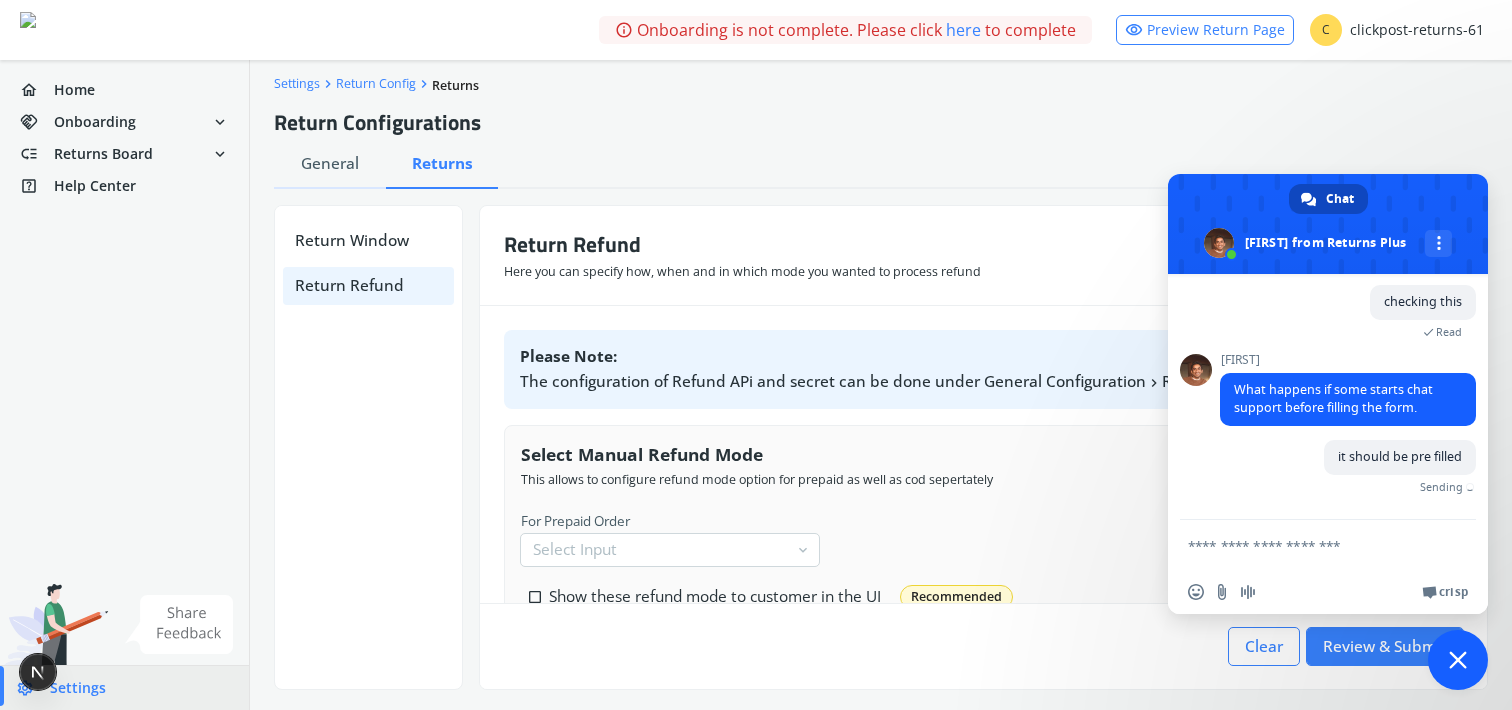 scroll, scrollTop: 576, scrollLeft: 0, axis: vertical 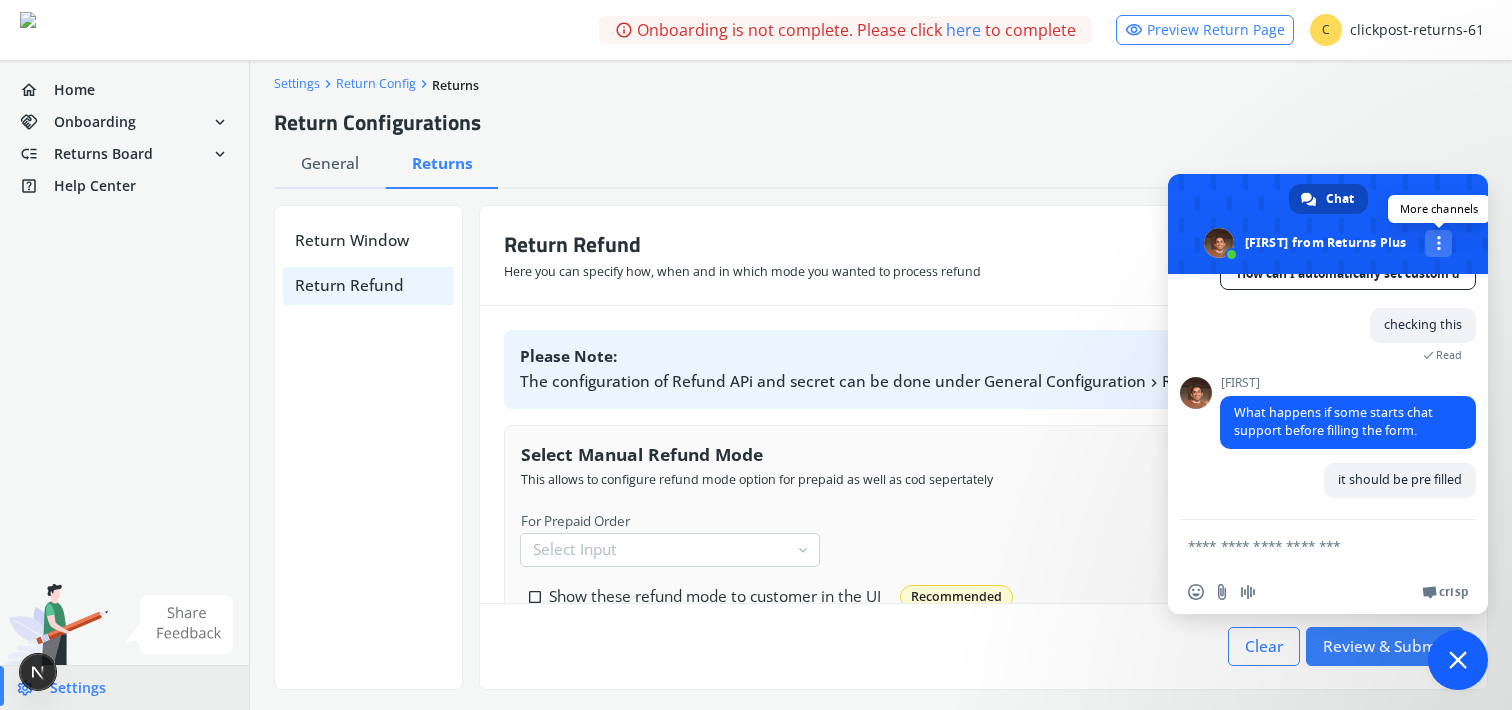 click on "More channels" at bounding box center [1438, 243] 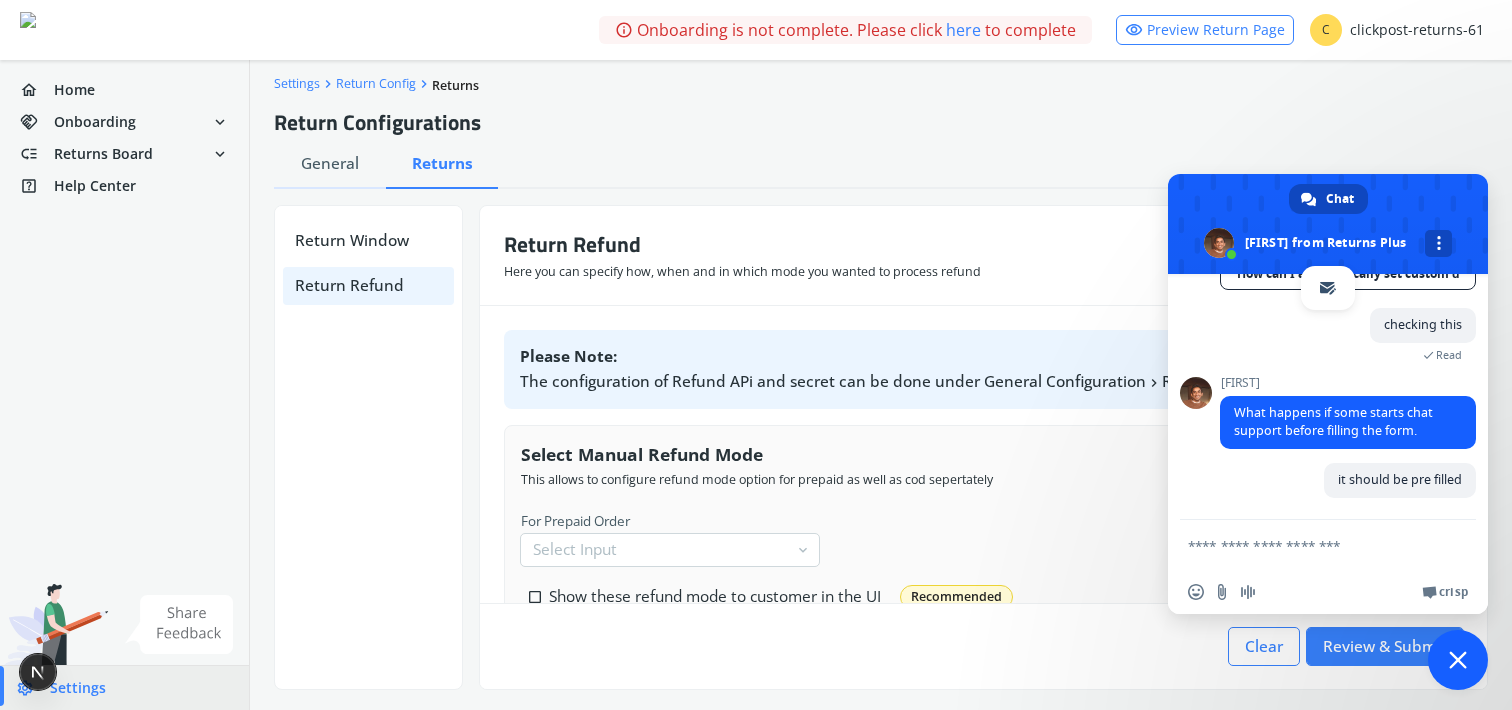 click at bounding box center [1438, 243] 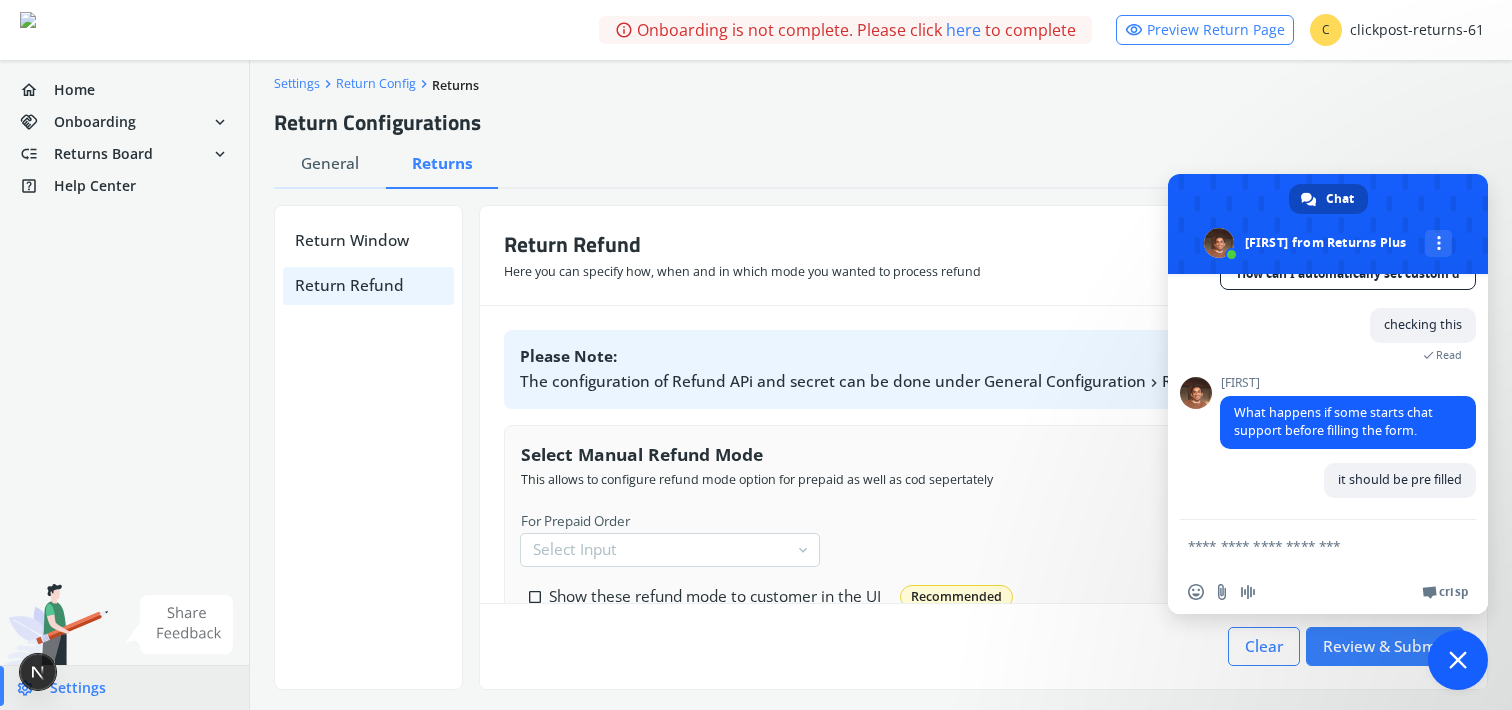 click at bounding box center (1328, 224) 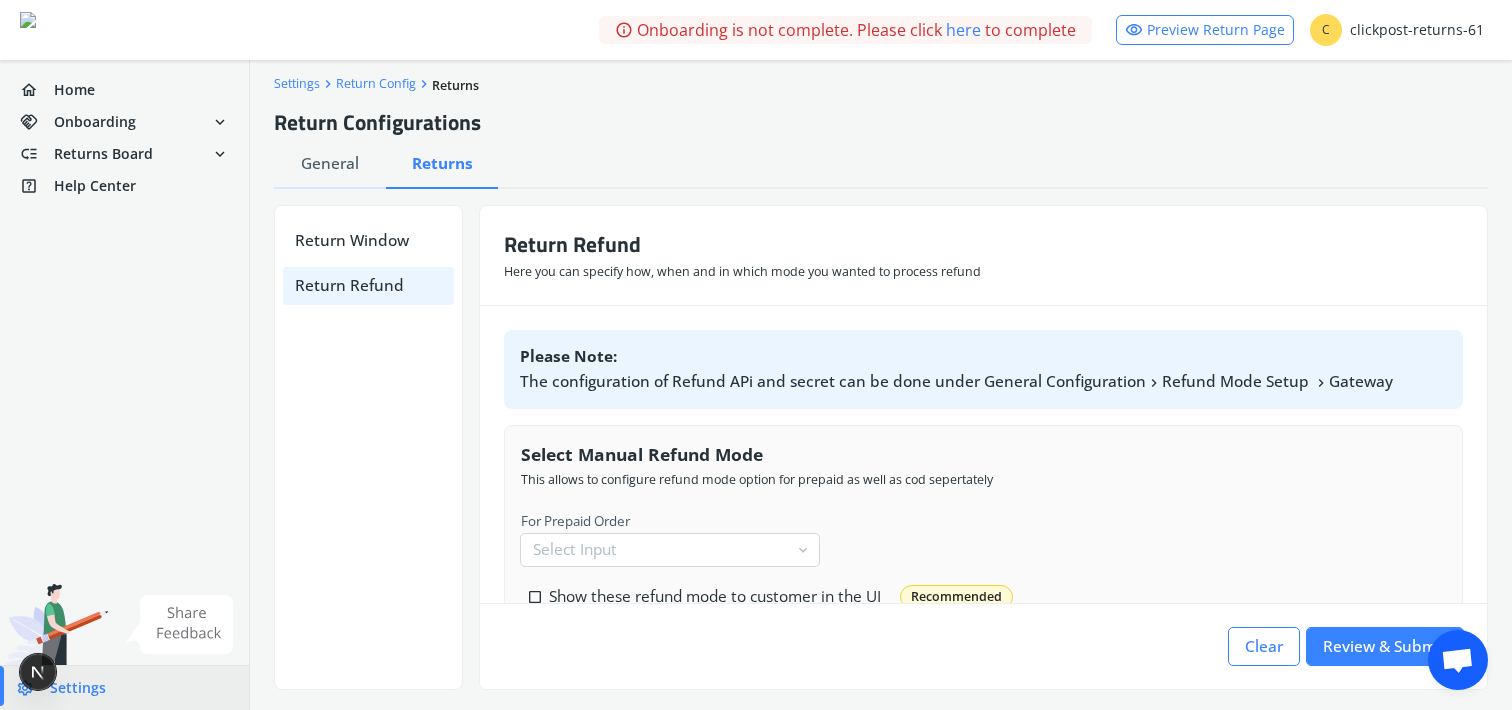 click at bounding box center [1457, 662] 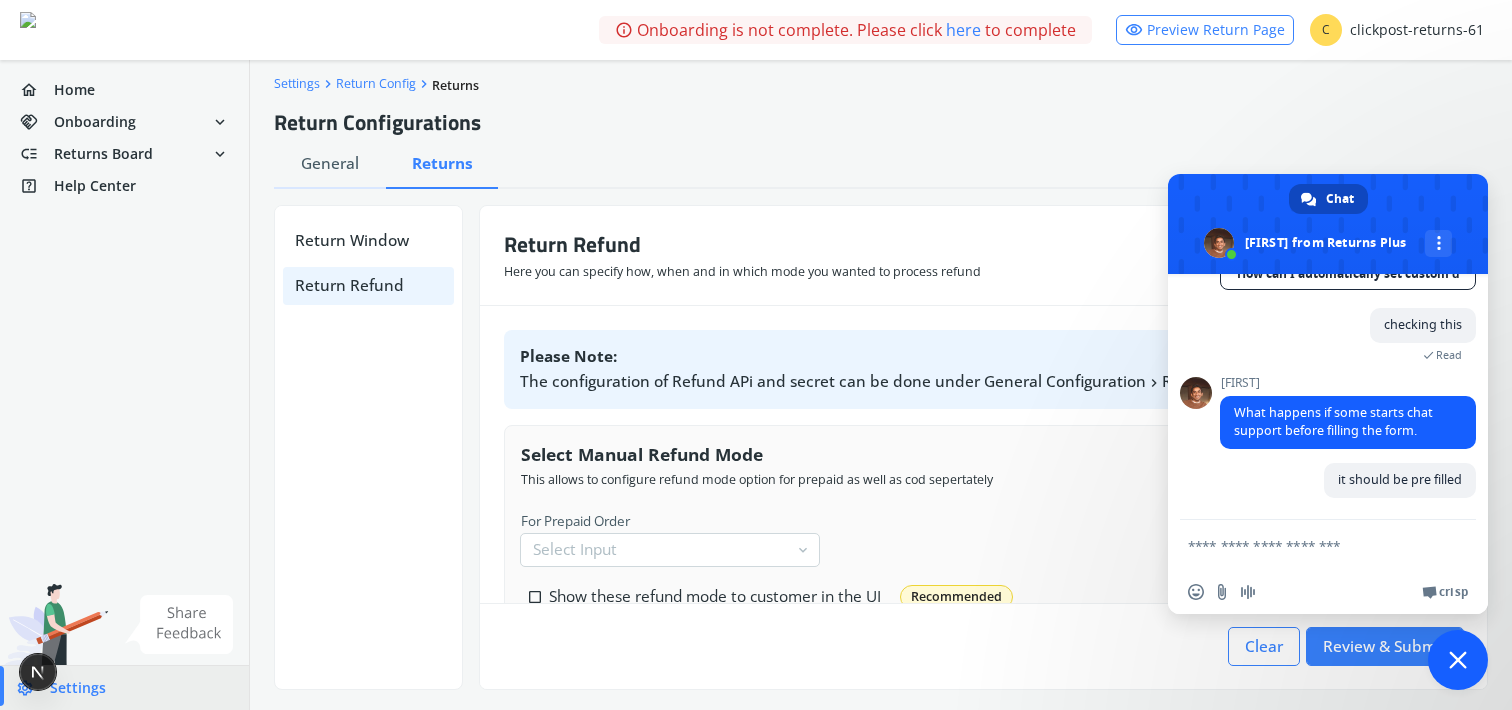 click on "it should be pre filled Just now" at bounding box center (1348, 491) 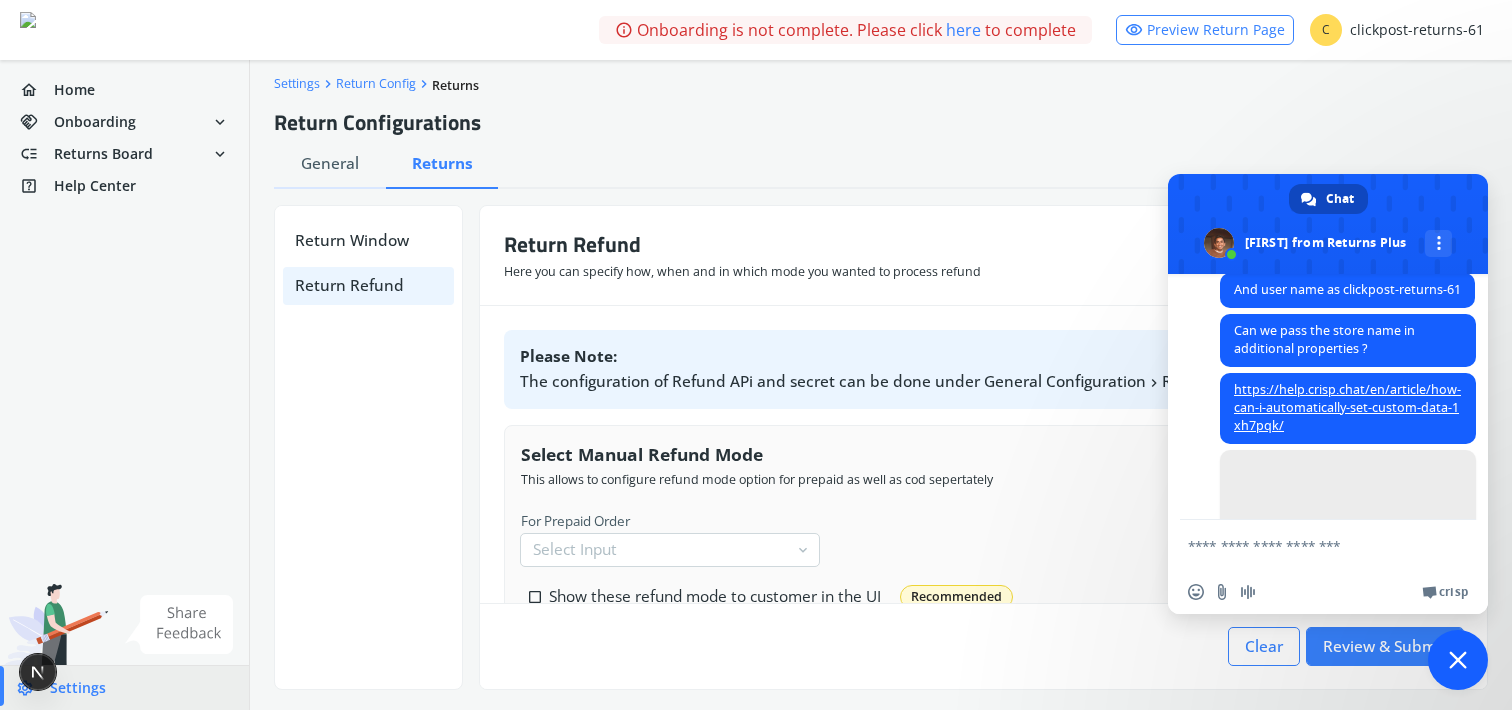 scroll, scrollTop: 576, scrollLeft: 0, axis: vertical 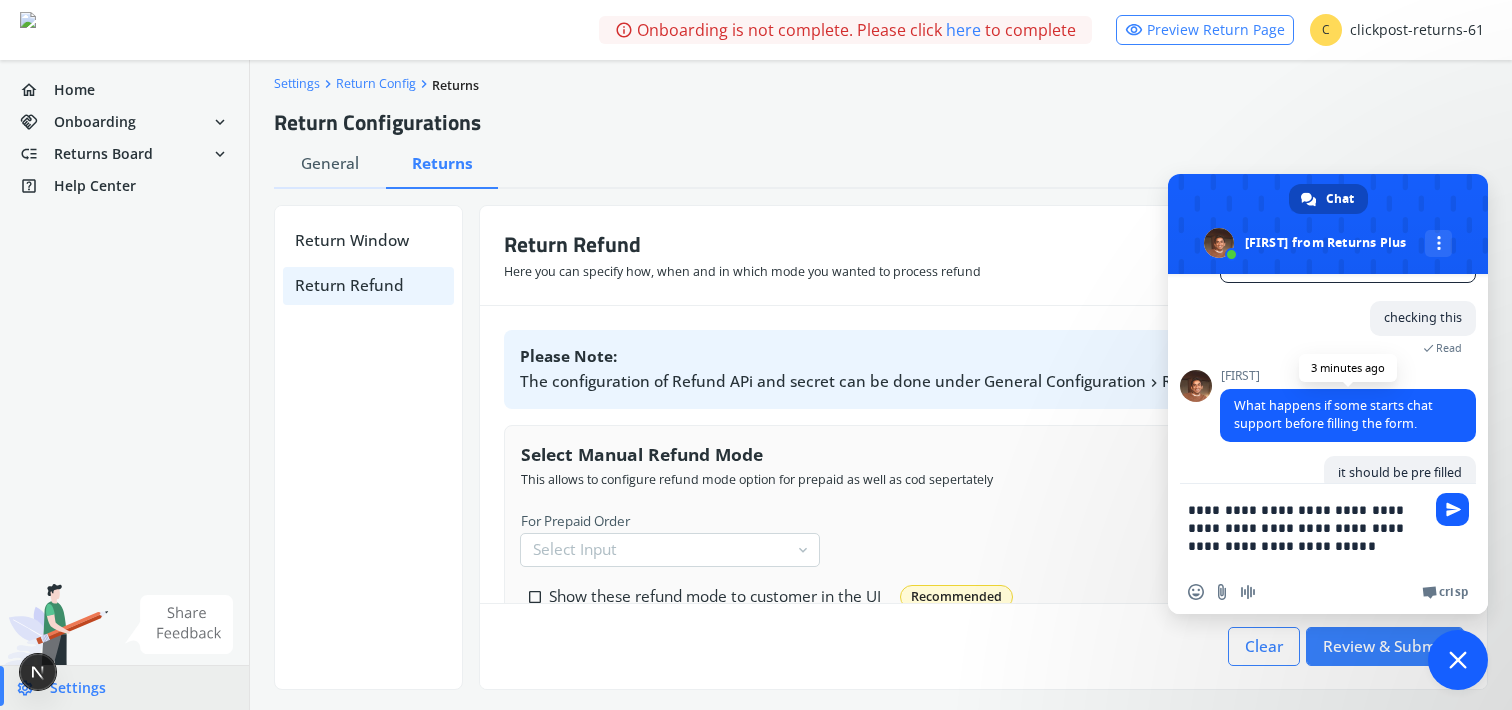 type on "**********" 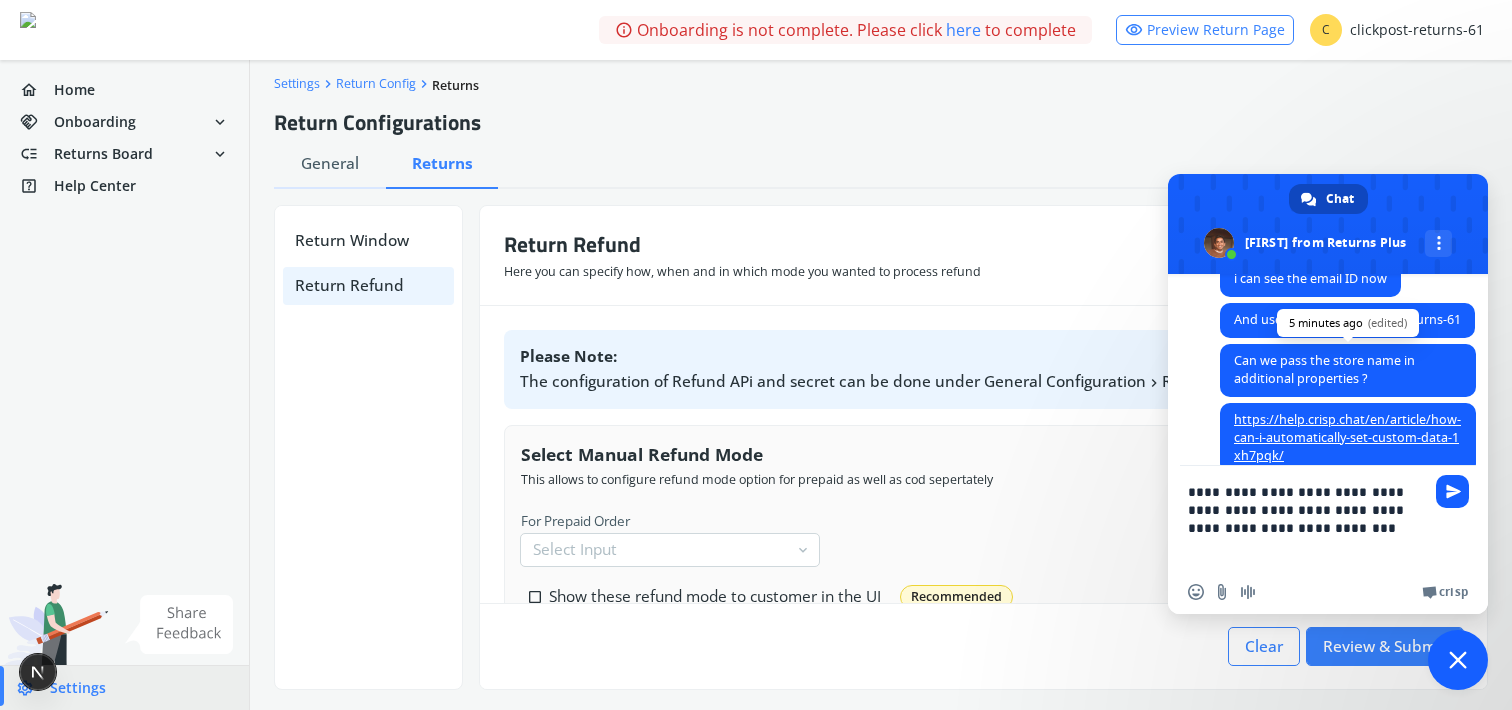 scroll, scrollTop: 630, scrollLeft: 0, axis: vertical 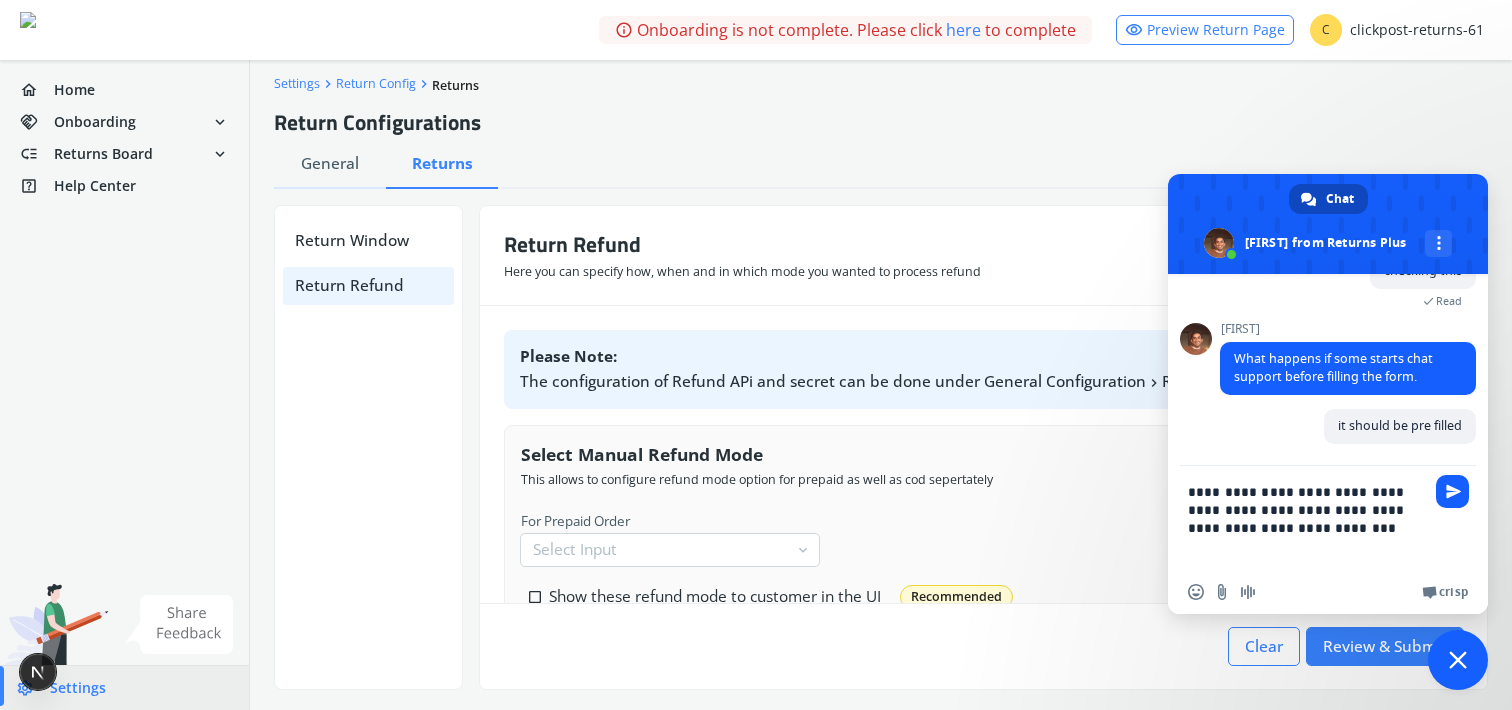 click on "**********" at bounding box center [1308, 518] 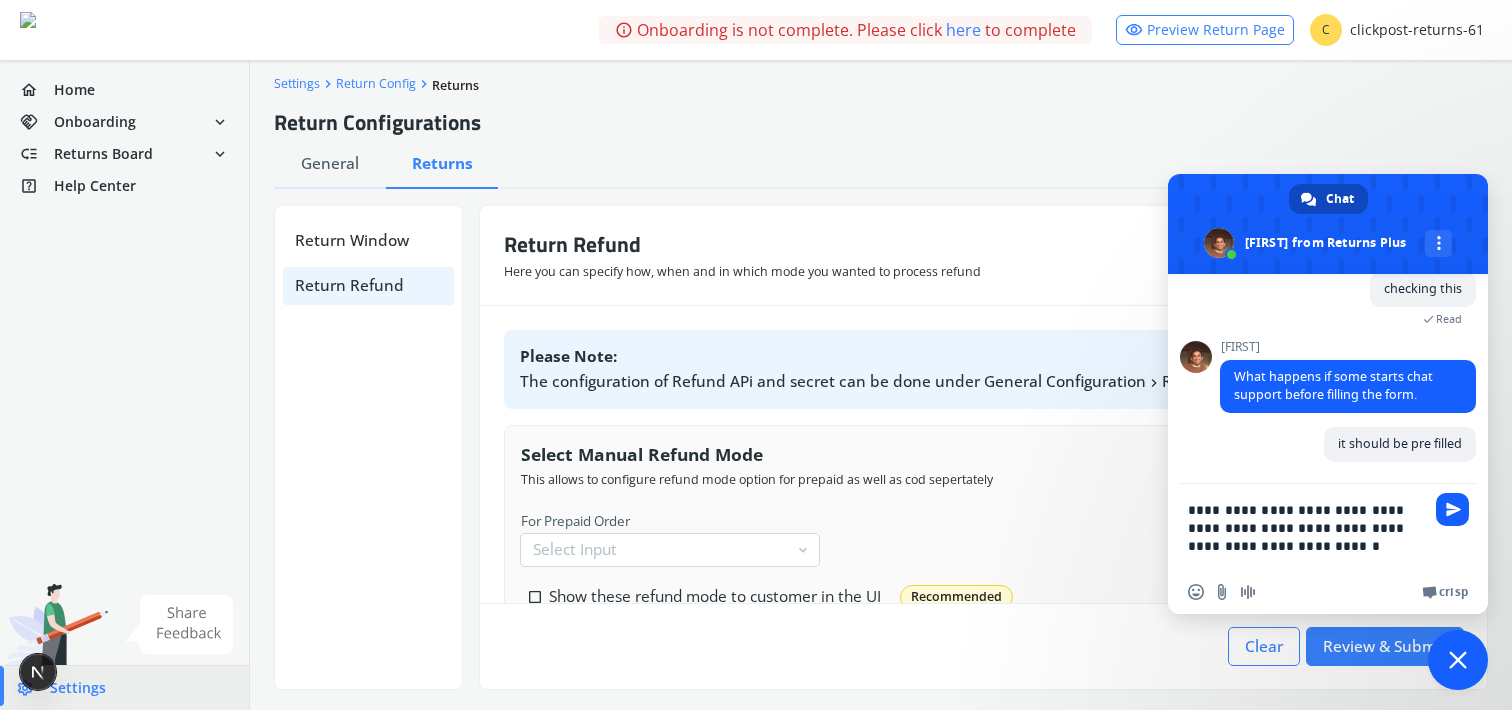 scroll, scrollTop: 630, scrollLeft: 0, axis: vertical 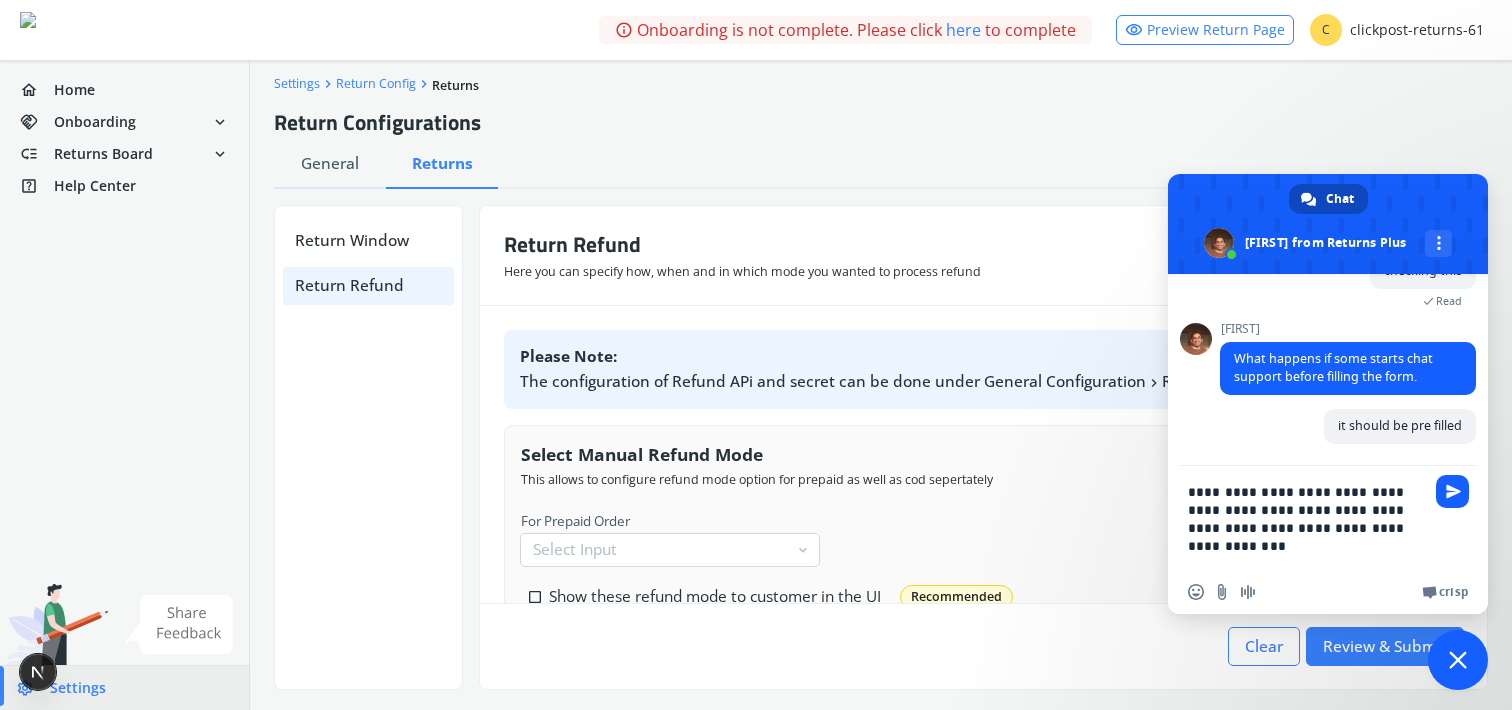 click on "**********" at bounding box center [1308, 518] 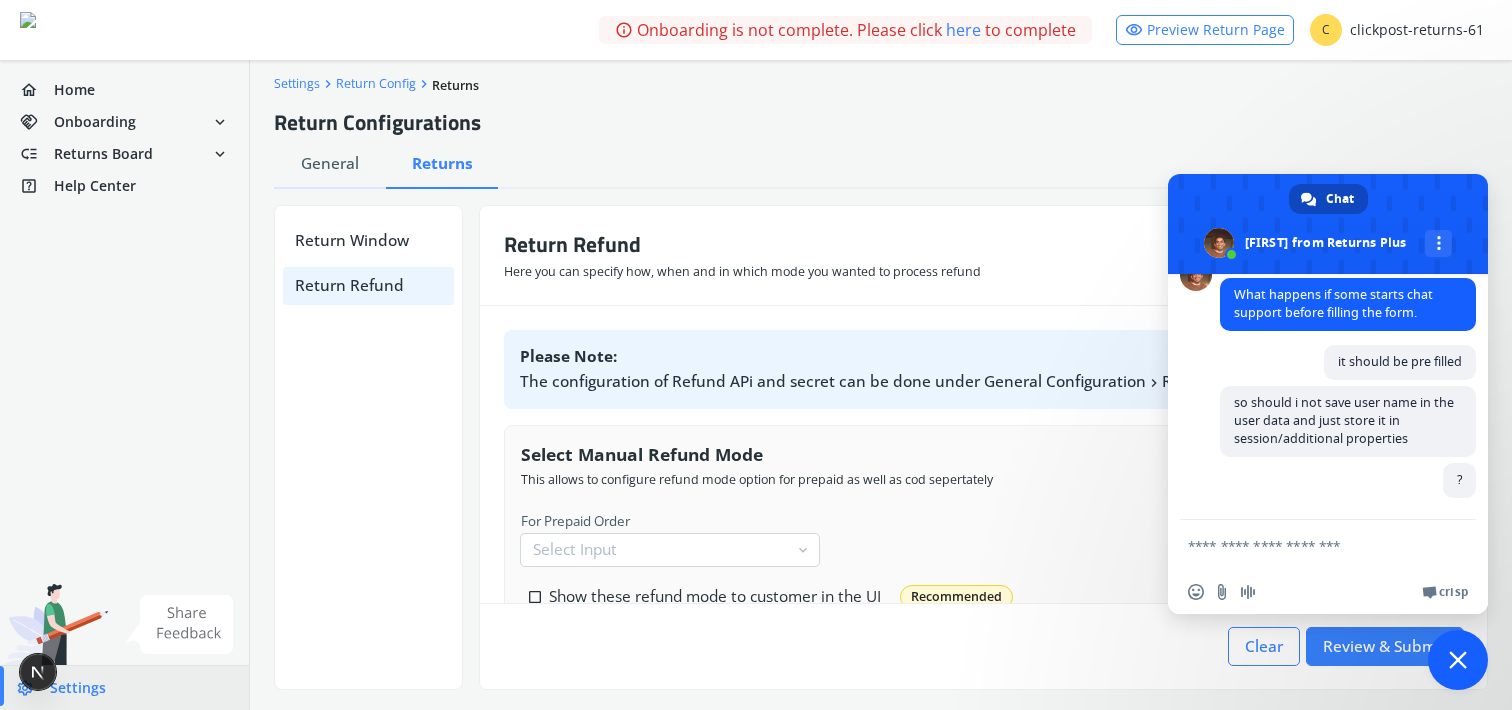 scroll, scrollTop: 696, scrollLeft: 0, axis: vertical 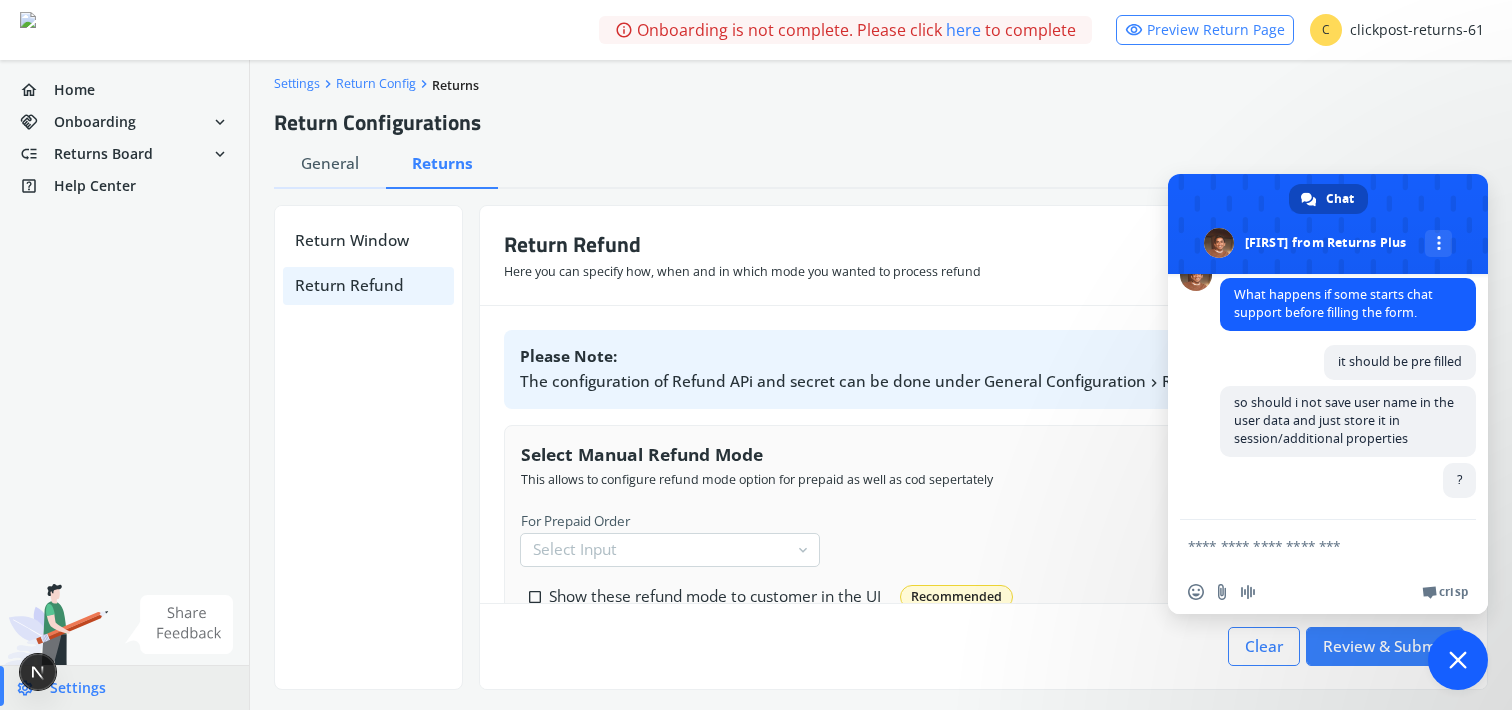 click at bounding box center [1458, 660] 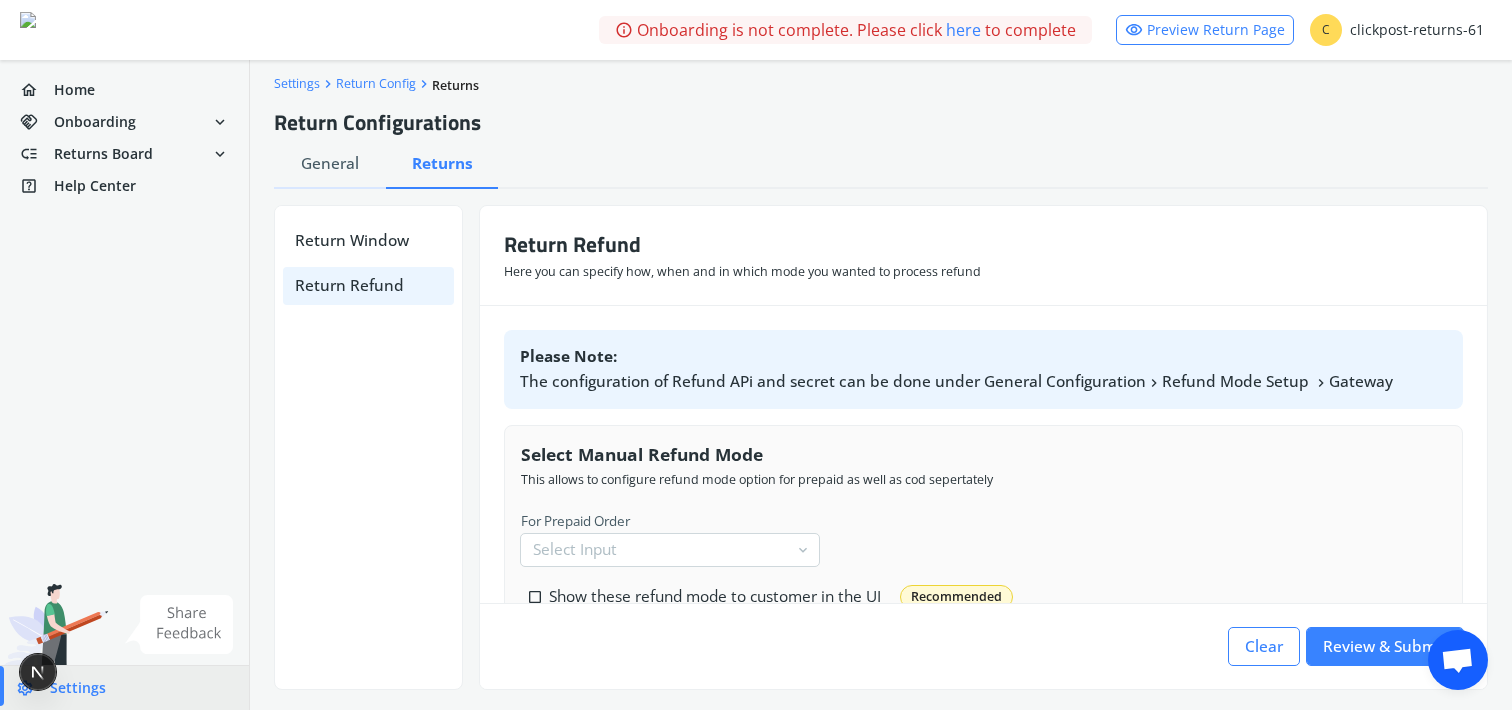 click at bounding box center (1458, 660) 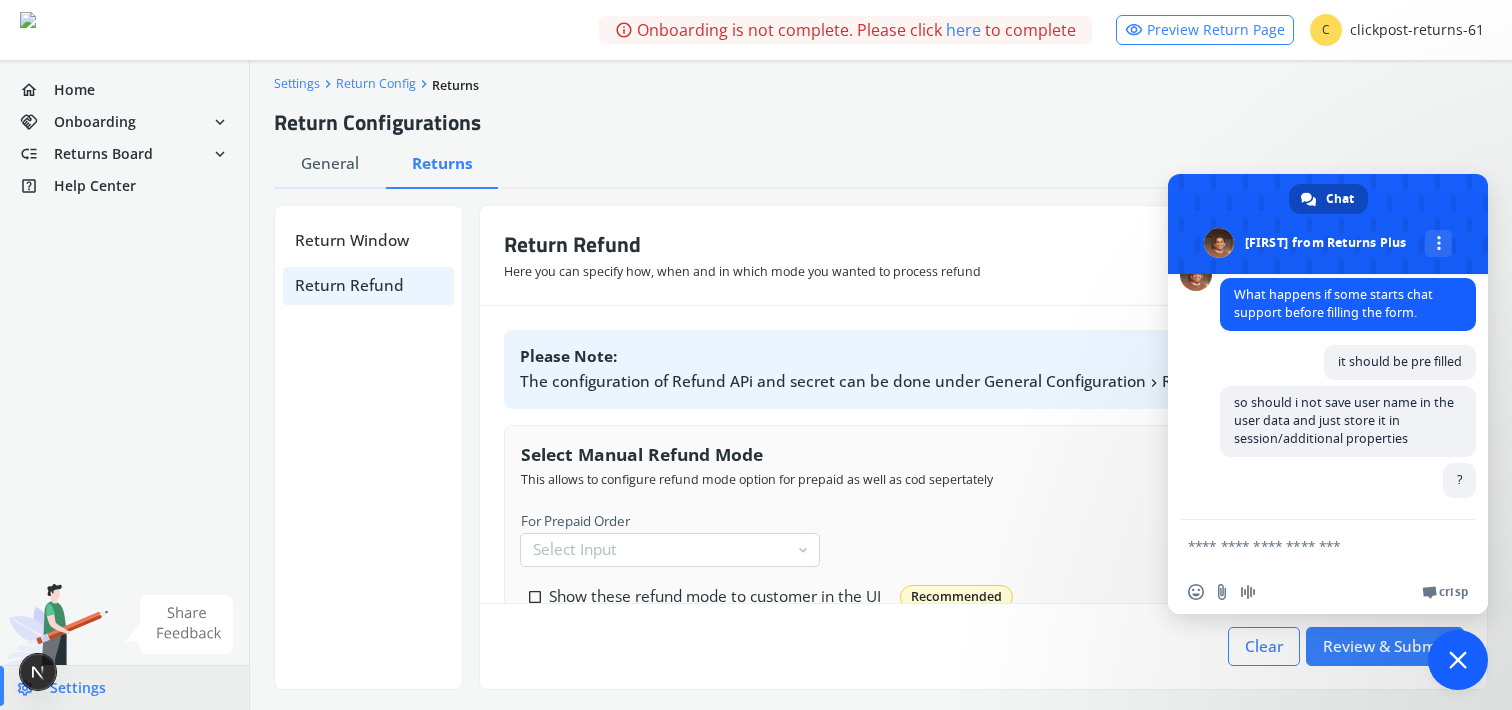 scroll, scrollTop: 696, scrollLeft: 0, axis: vertical 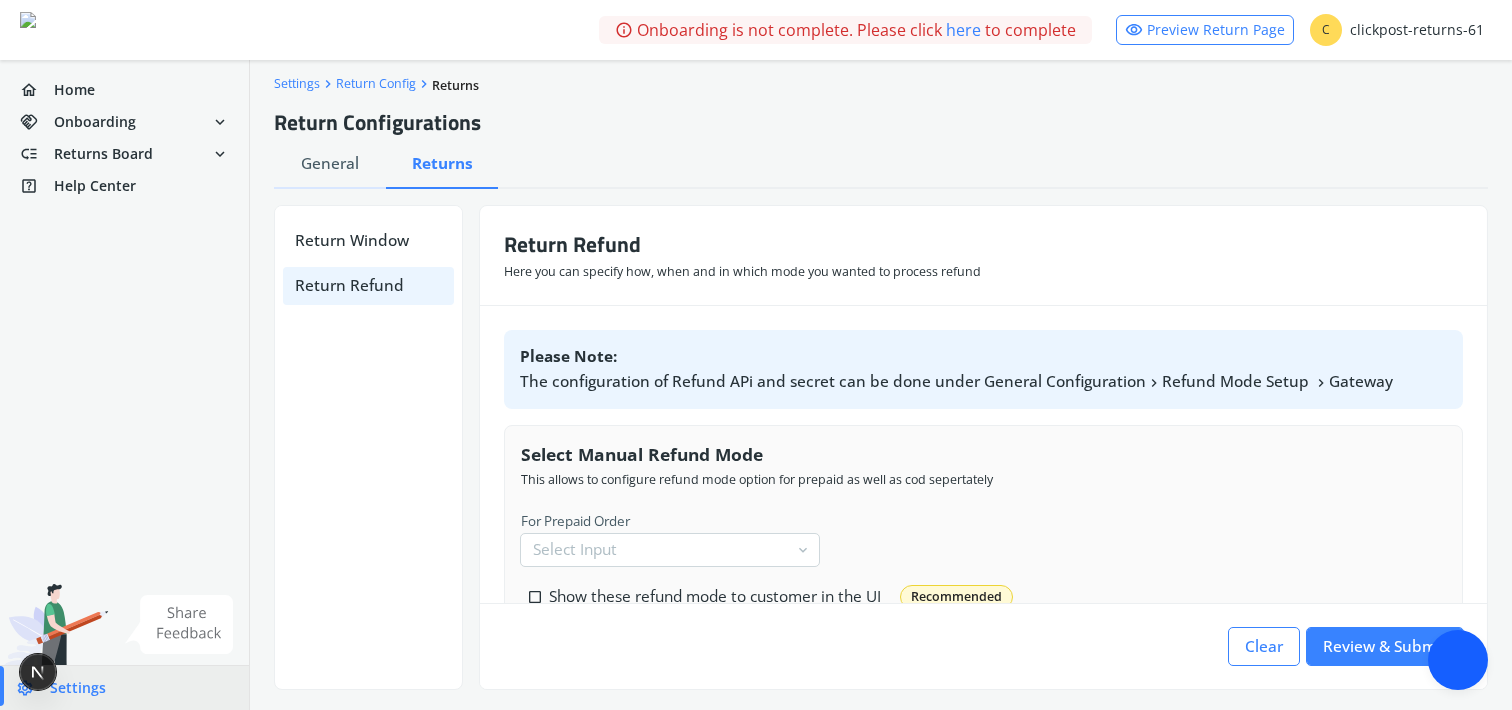click at bounding box center (1458, 660) 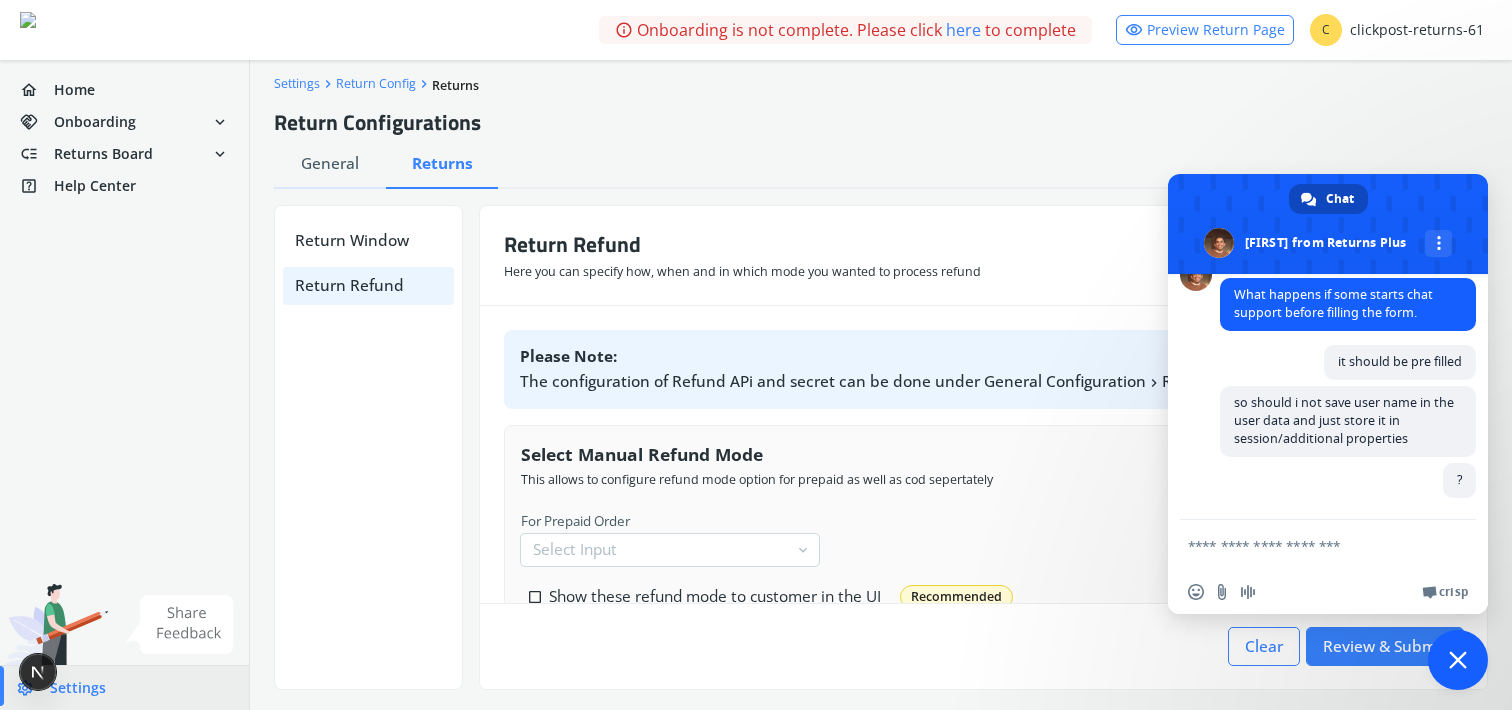 click at bounding box center [1458, 660] 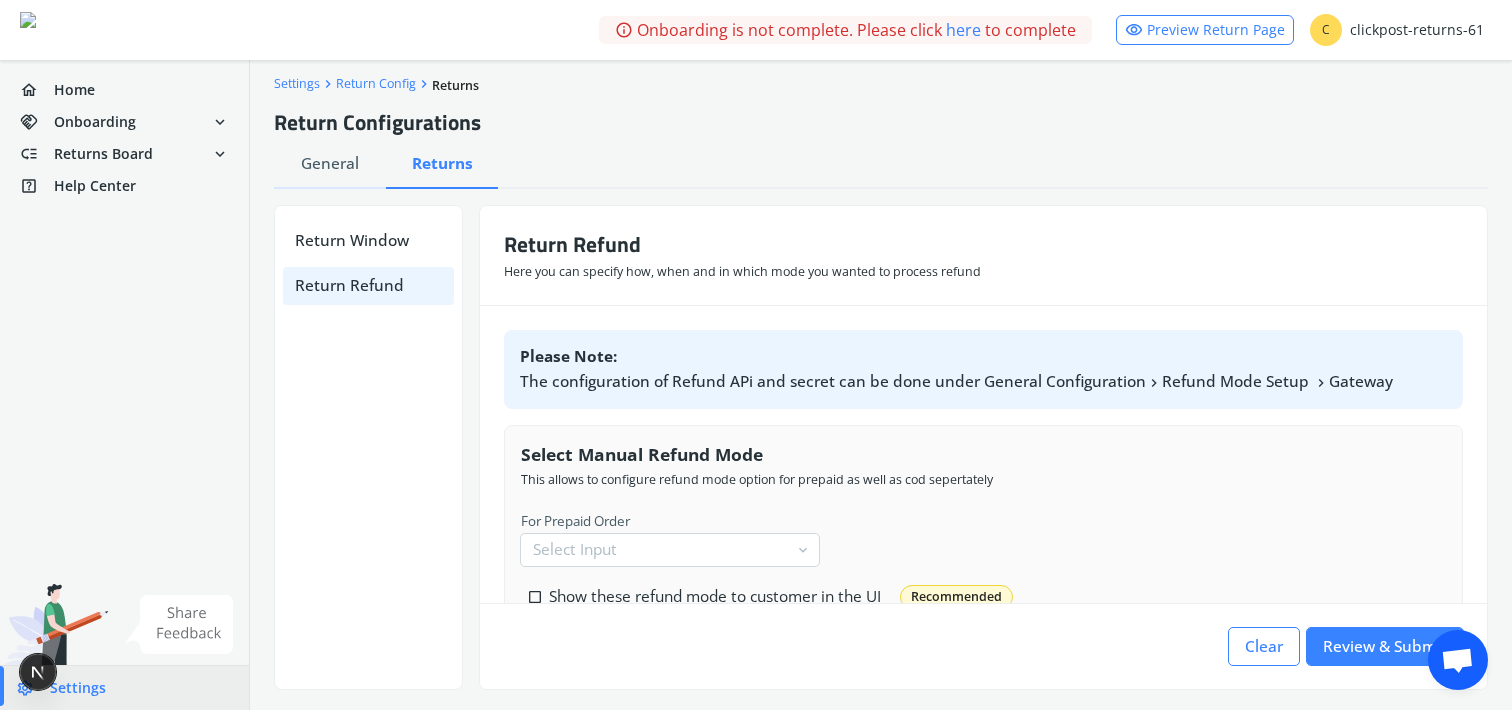 click at bounding box center [1458, 660] 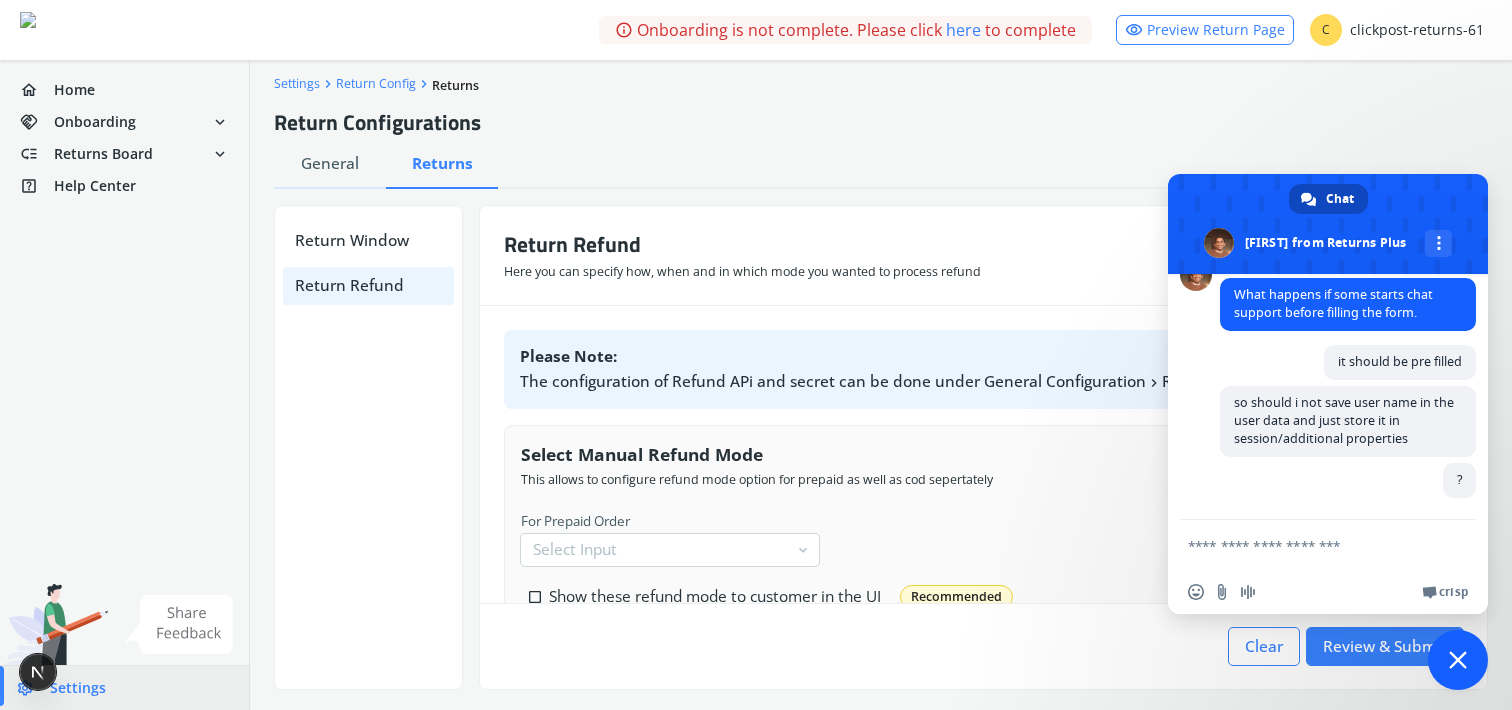 click at bounding box center [1458, 660] 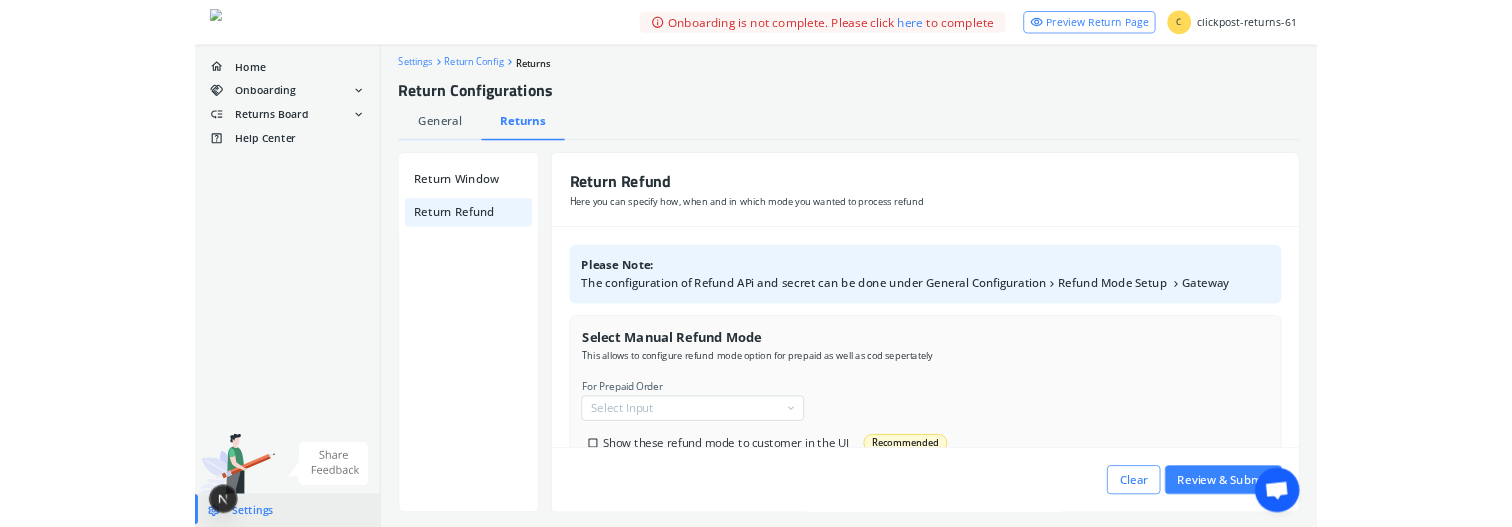 scroll, scrollTop: 50, scrollLeft: 0, axis: vertical 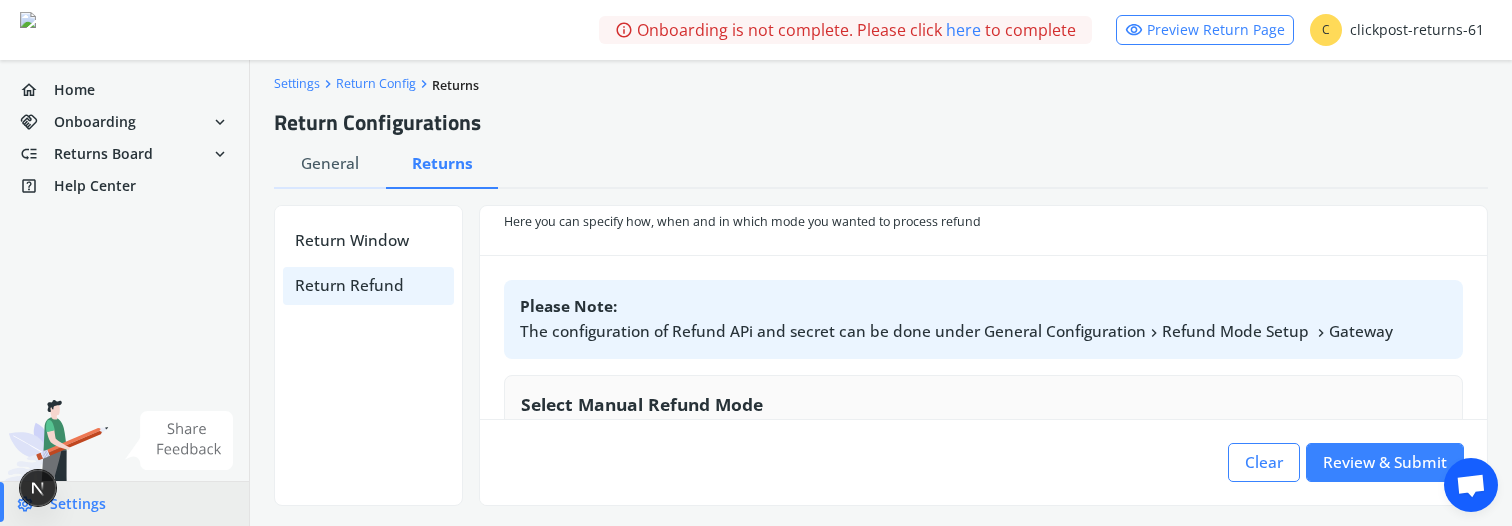 click at bounding box center [1471, 485] 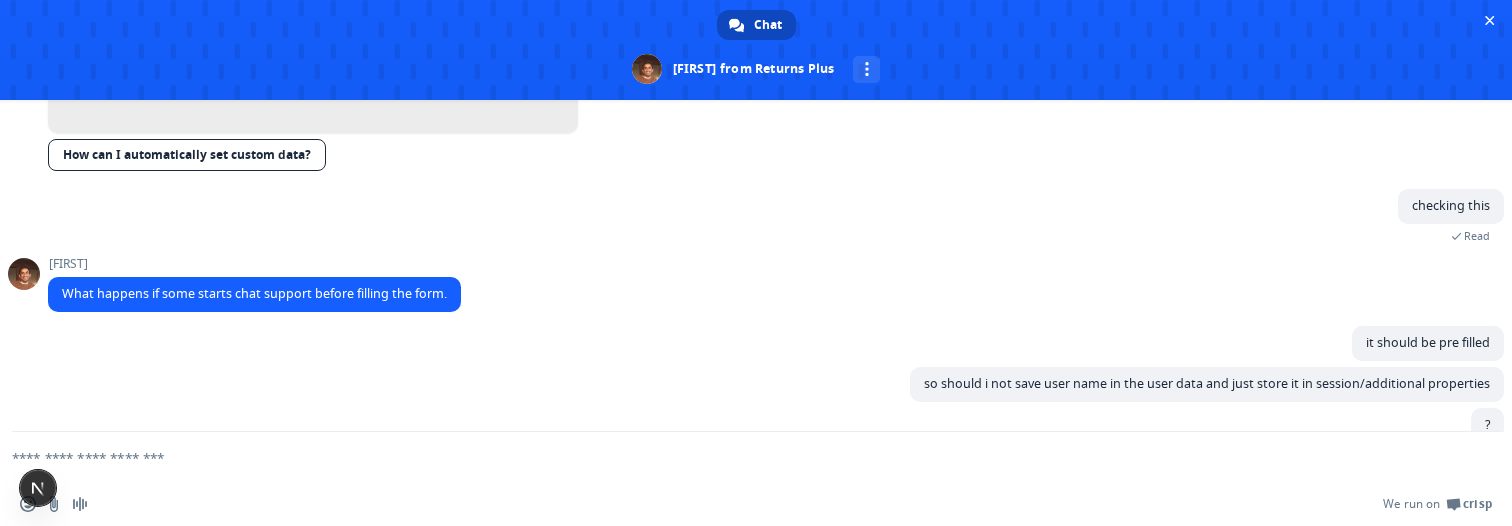 scroll, scrollTop: 481, scrollLeft: 0, axis: vertical 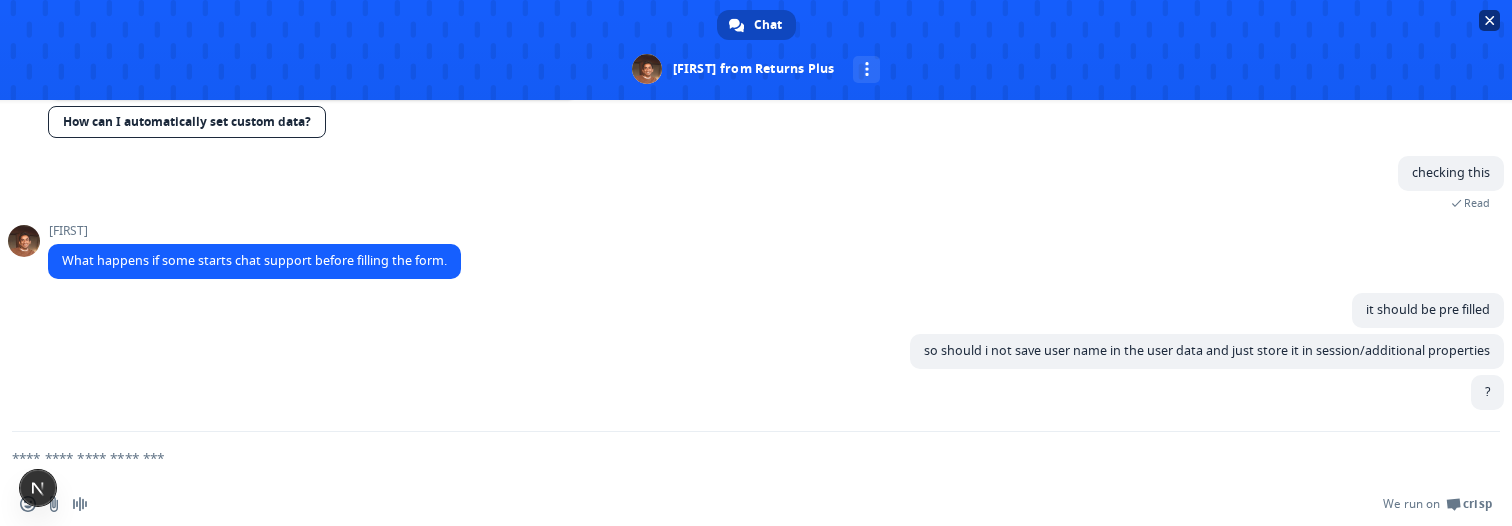 click at bounding box center [1490, 20] 